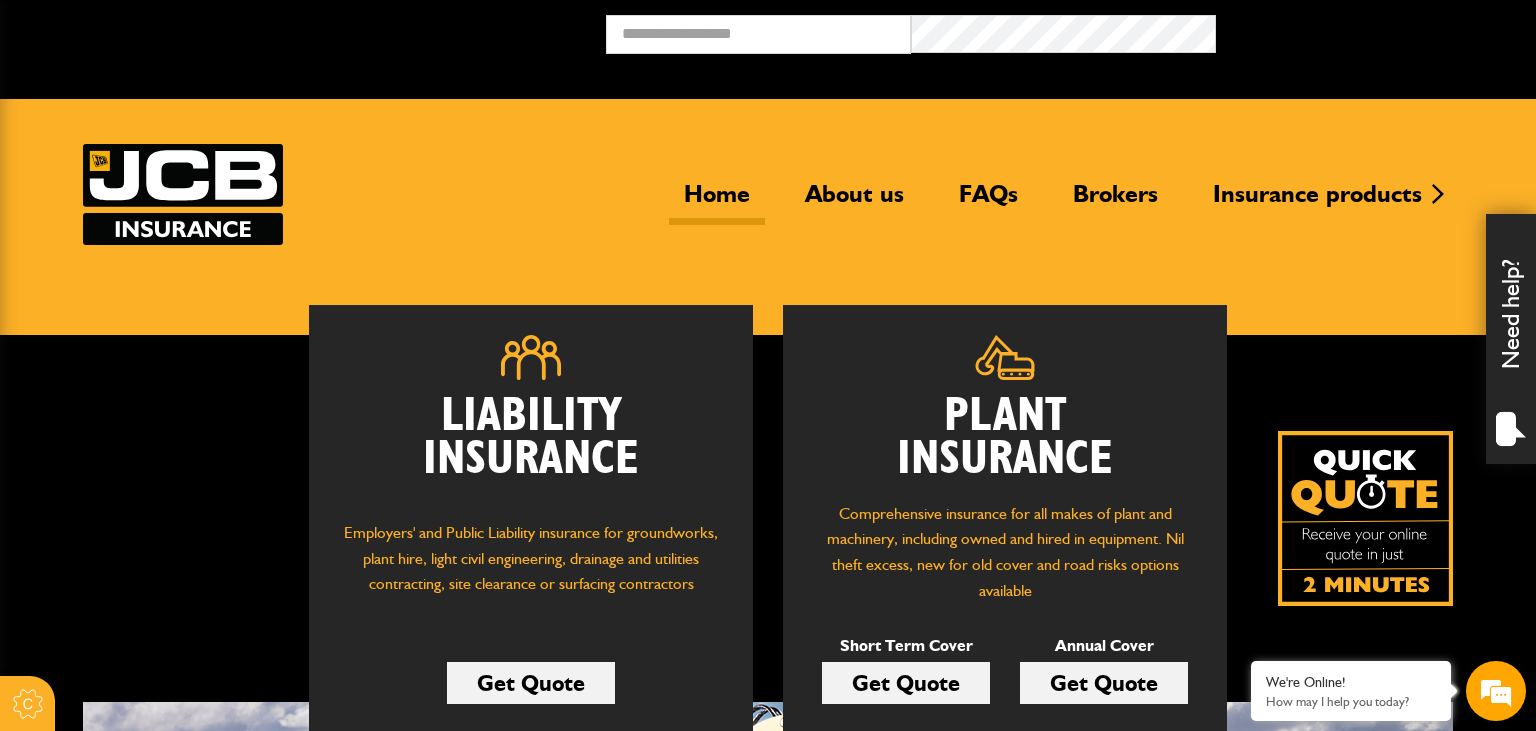 scroll, scrollTop: 0, scrollLeft: 0, axis: both 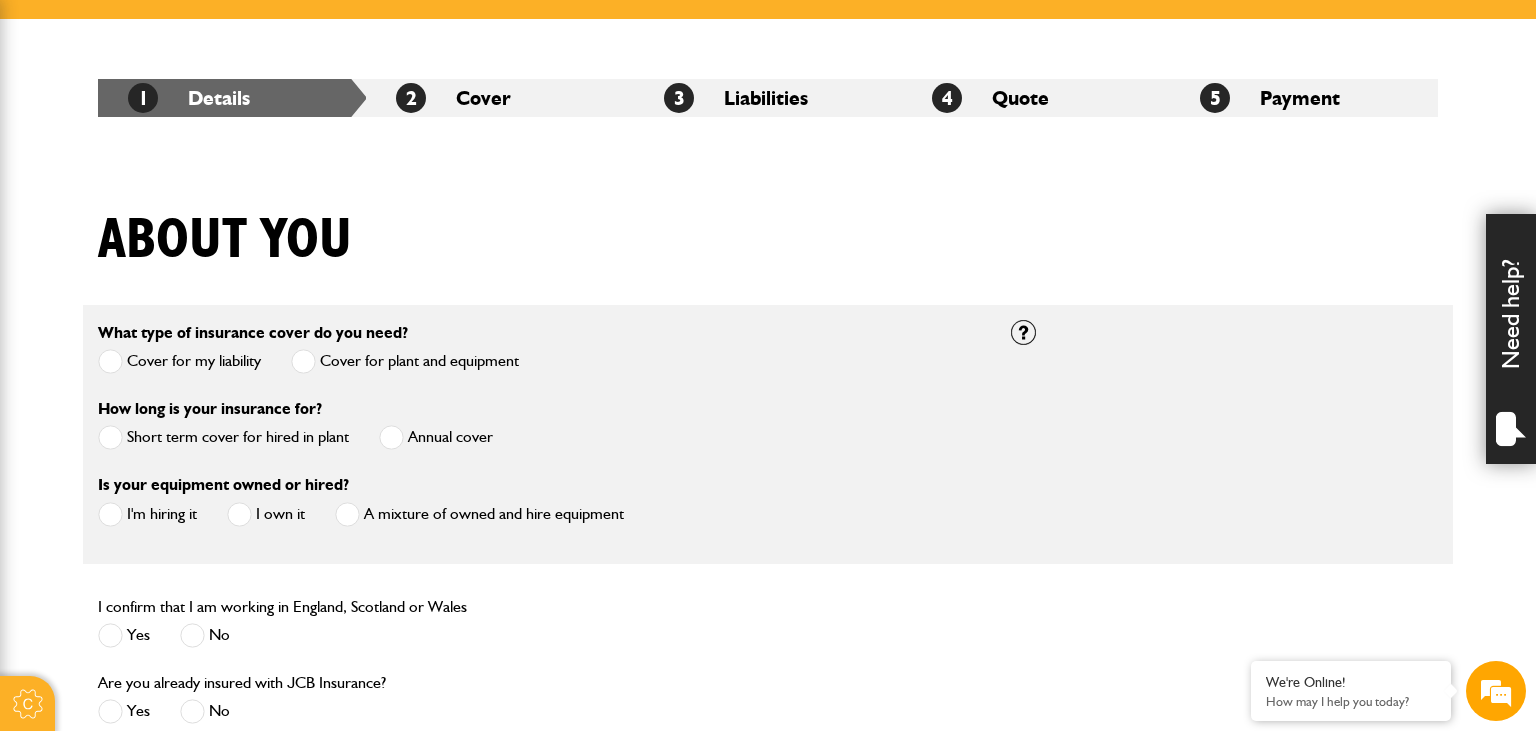 click on "Short term cover for hired in plant" at bounding box center [223, 437] 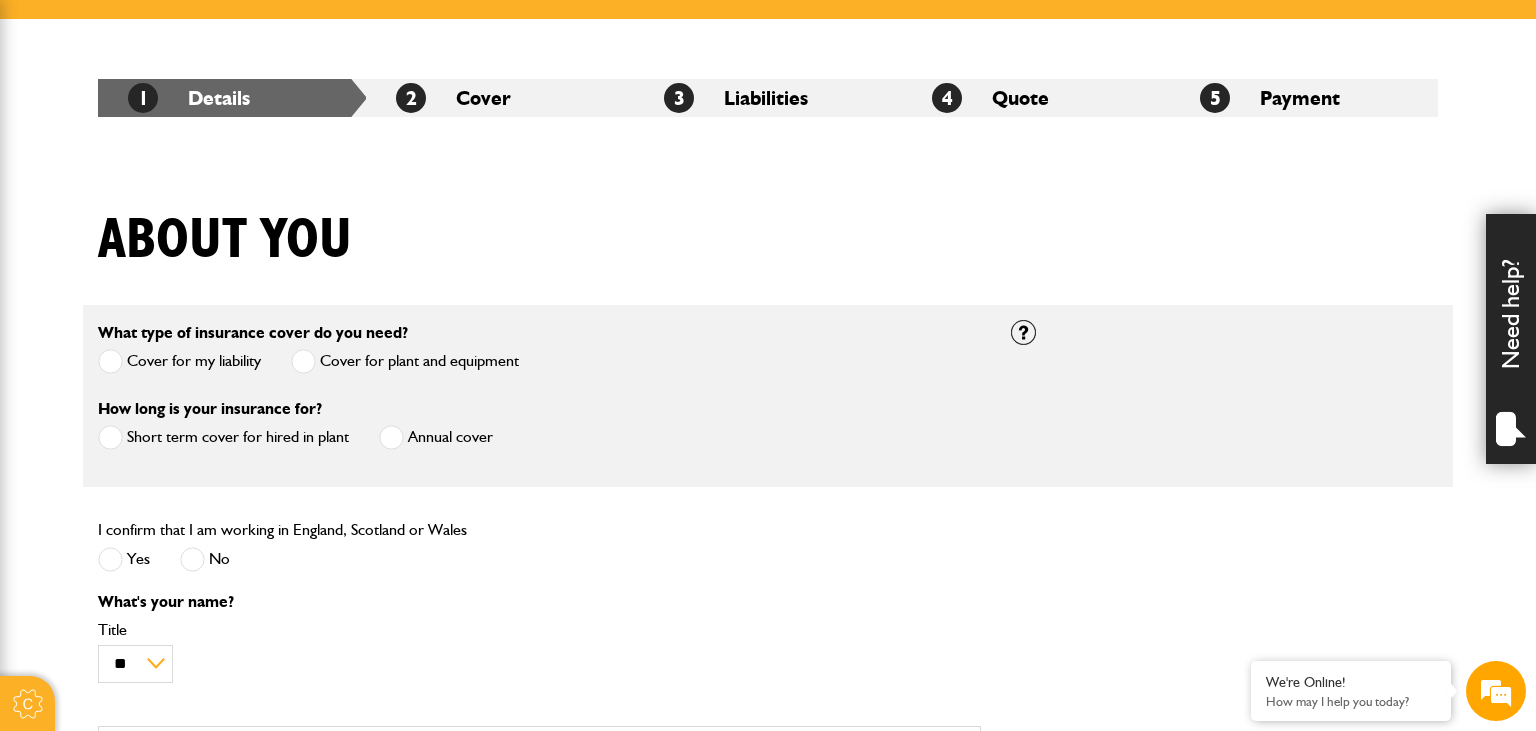 click on "Yes" at bounding box center [124, 559] 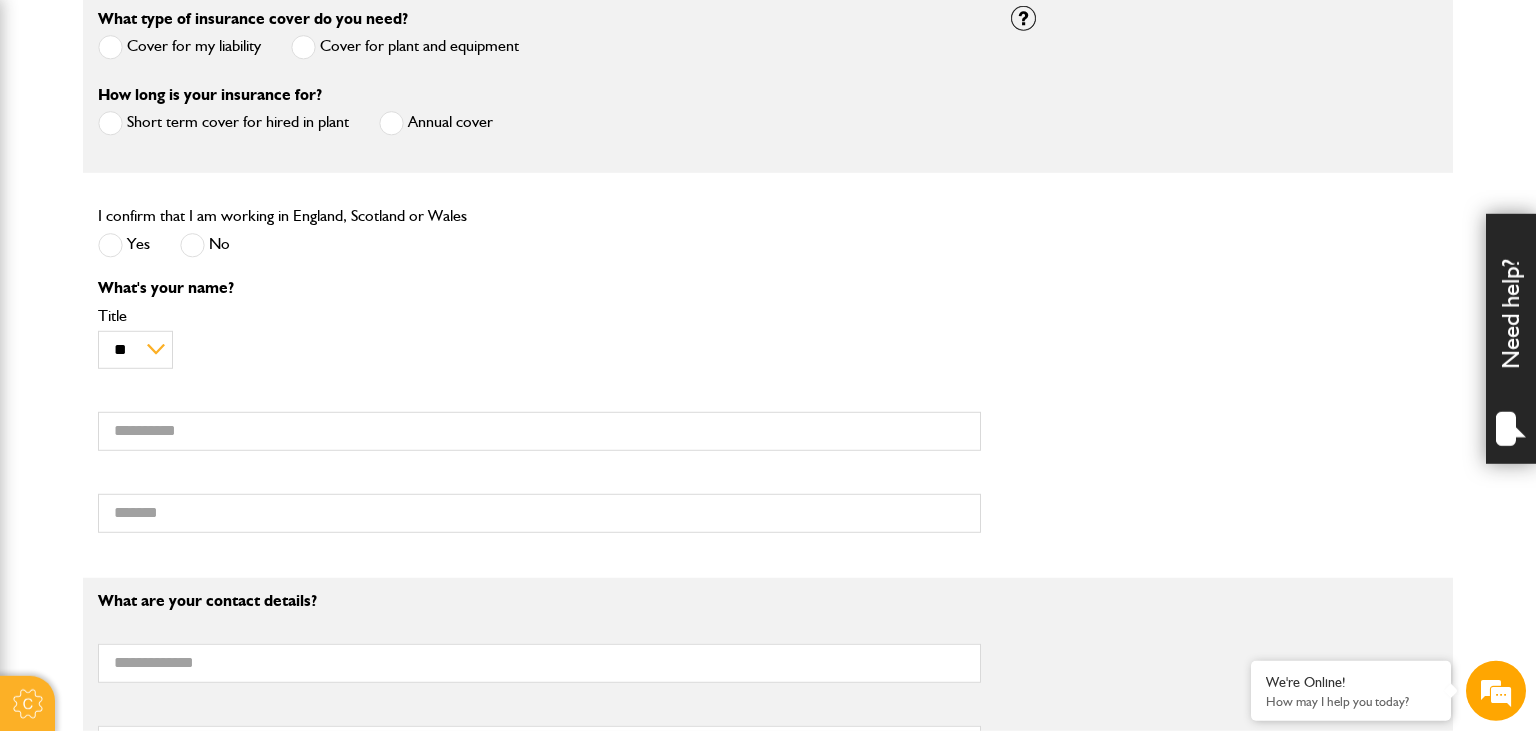 scroll, scrollTop: 633, scrollLeft: 0, axis: vertical 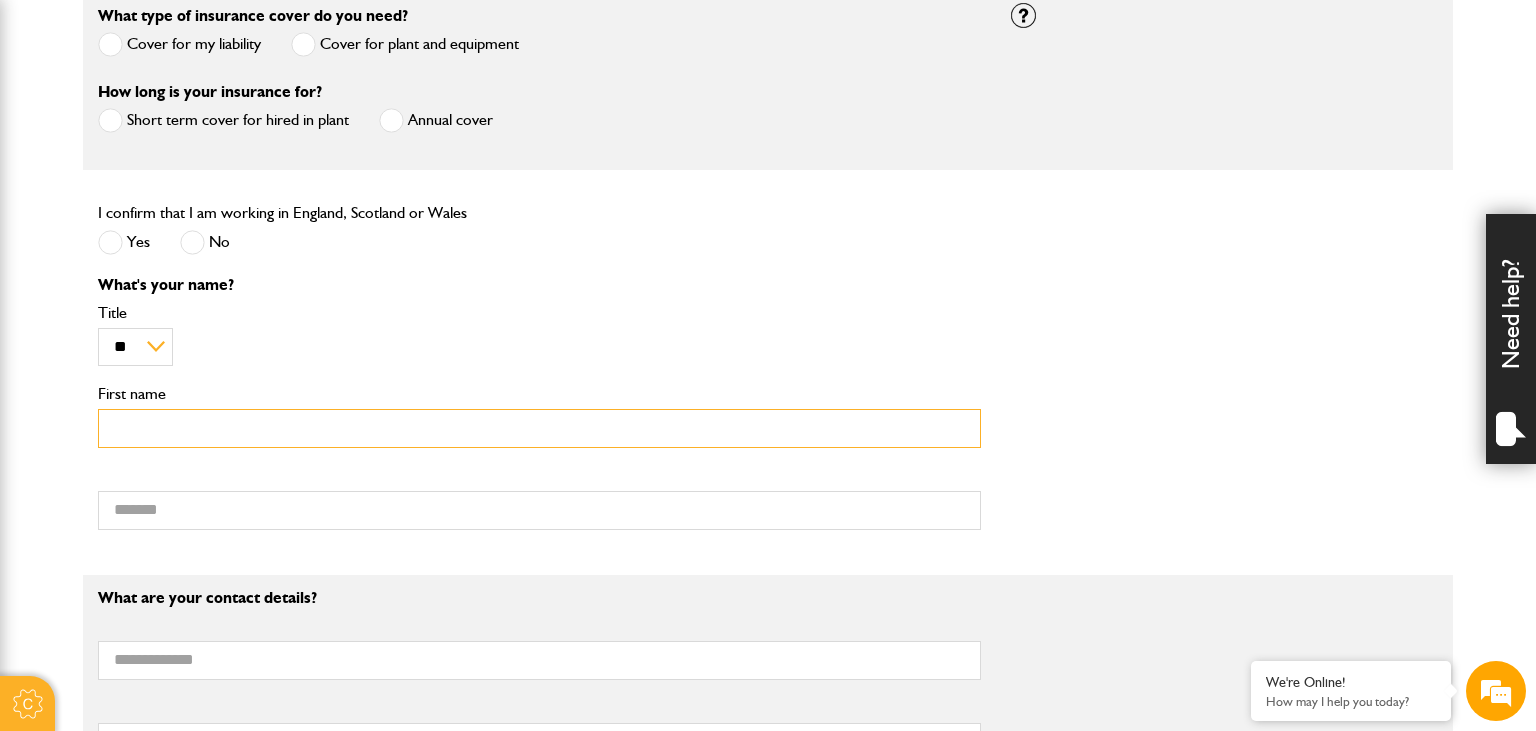 click on "First name" at bounding box center [539, 428] 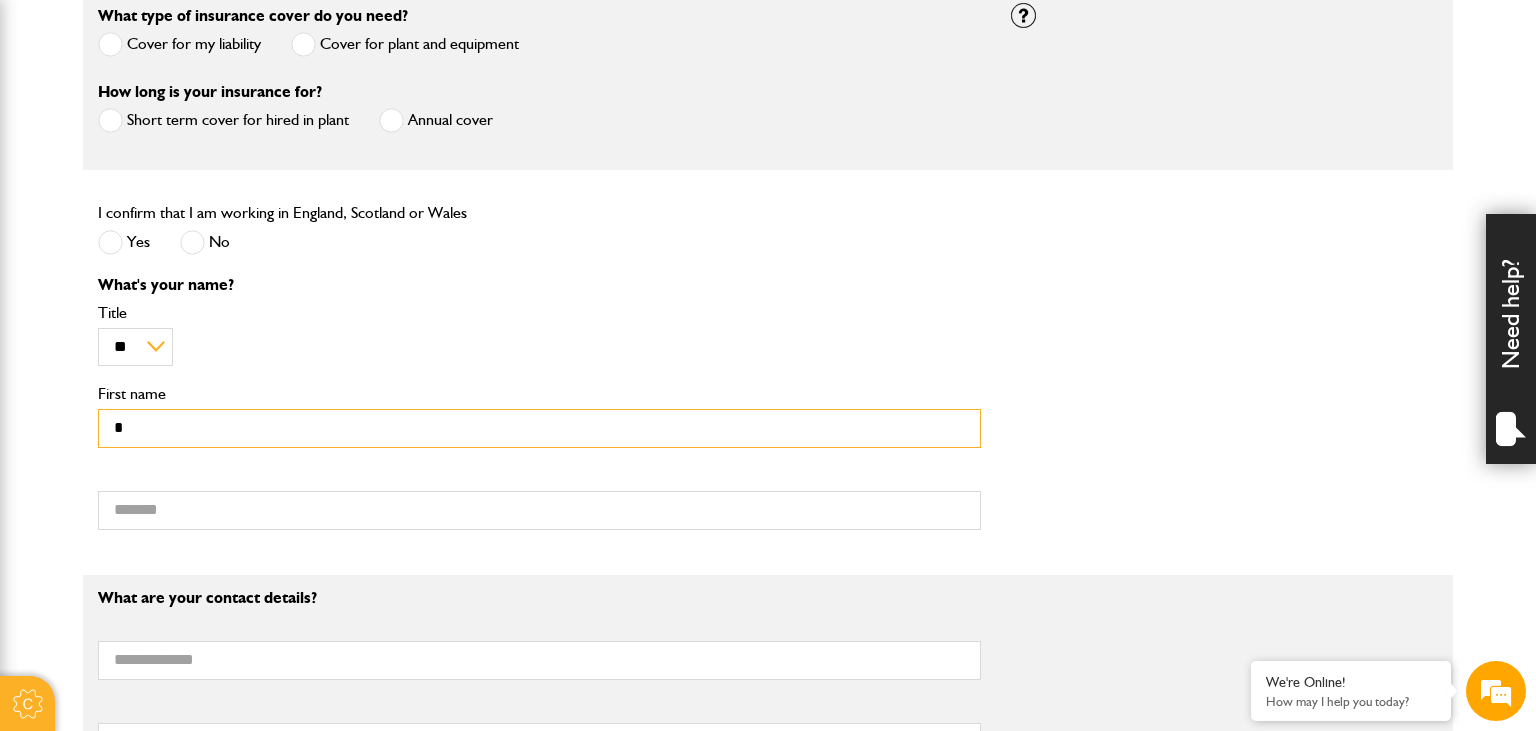 scroll, scrollTop: 0, scrollLeft: 0, axis: both 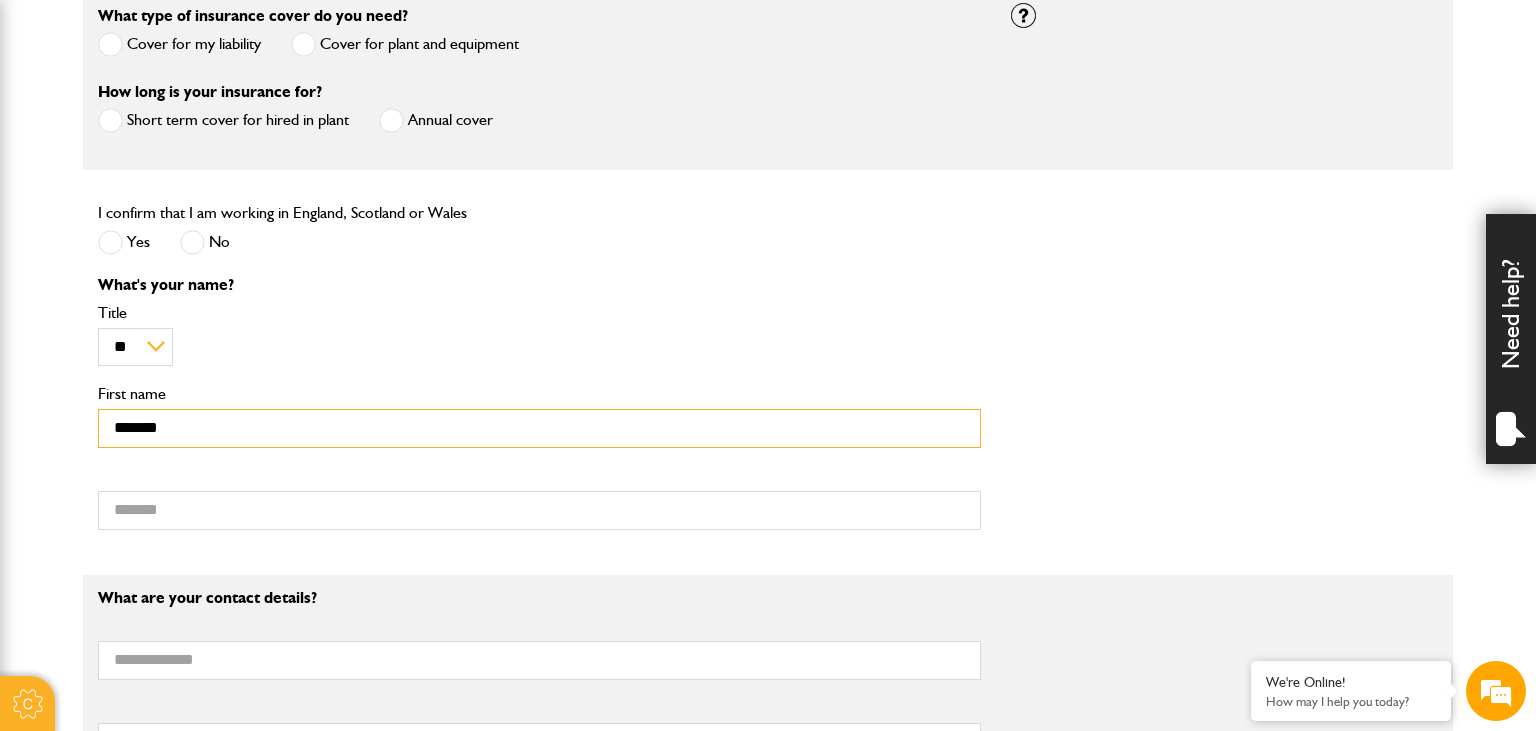 type on "*******" 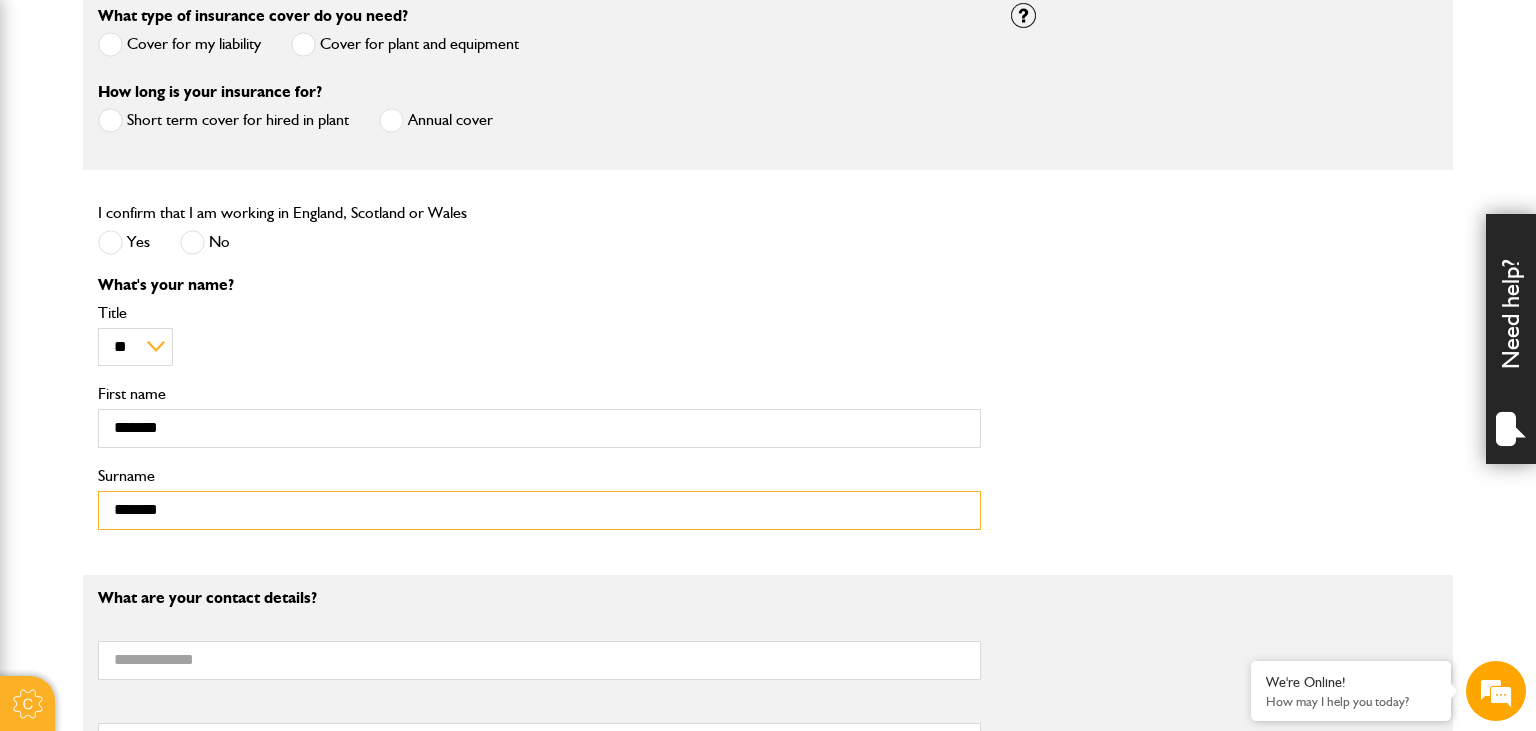 type on "*******" 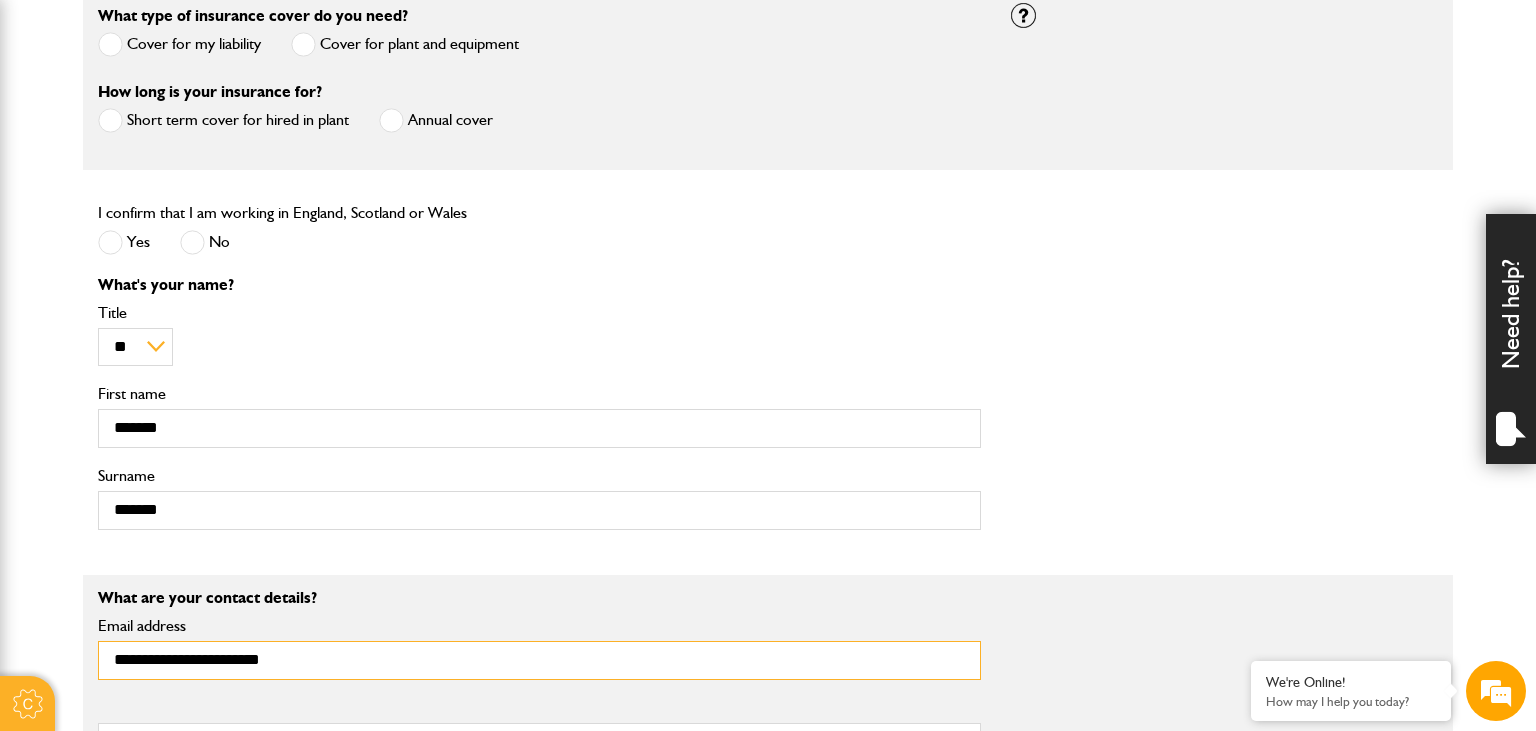 type on "**********" 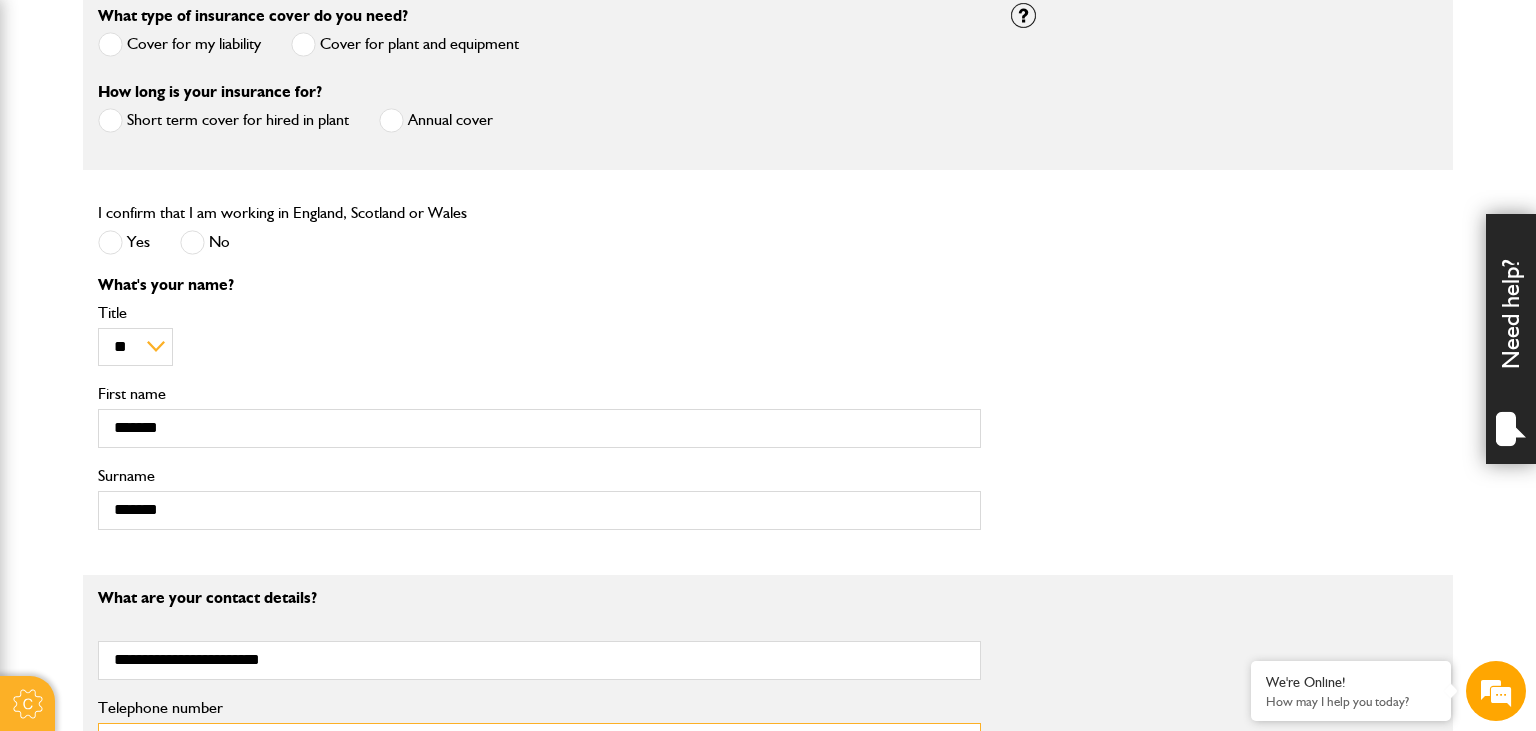 scroll, scrollTop: 1008, scrollLeft: 0, axis: vertical 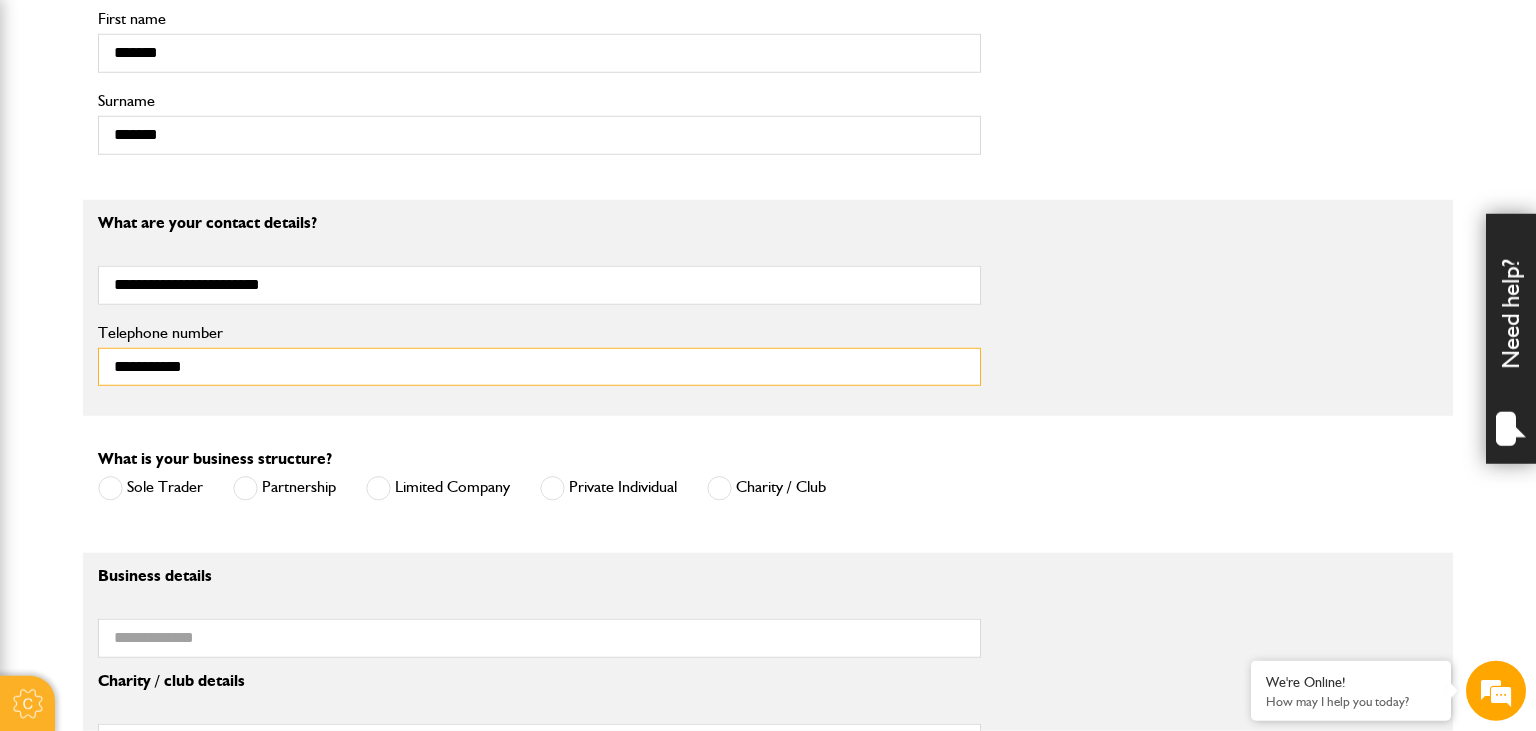 type on "**********" 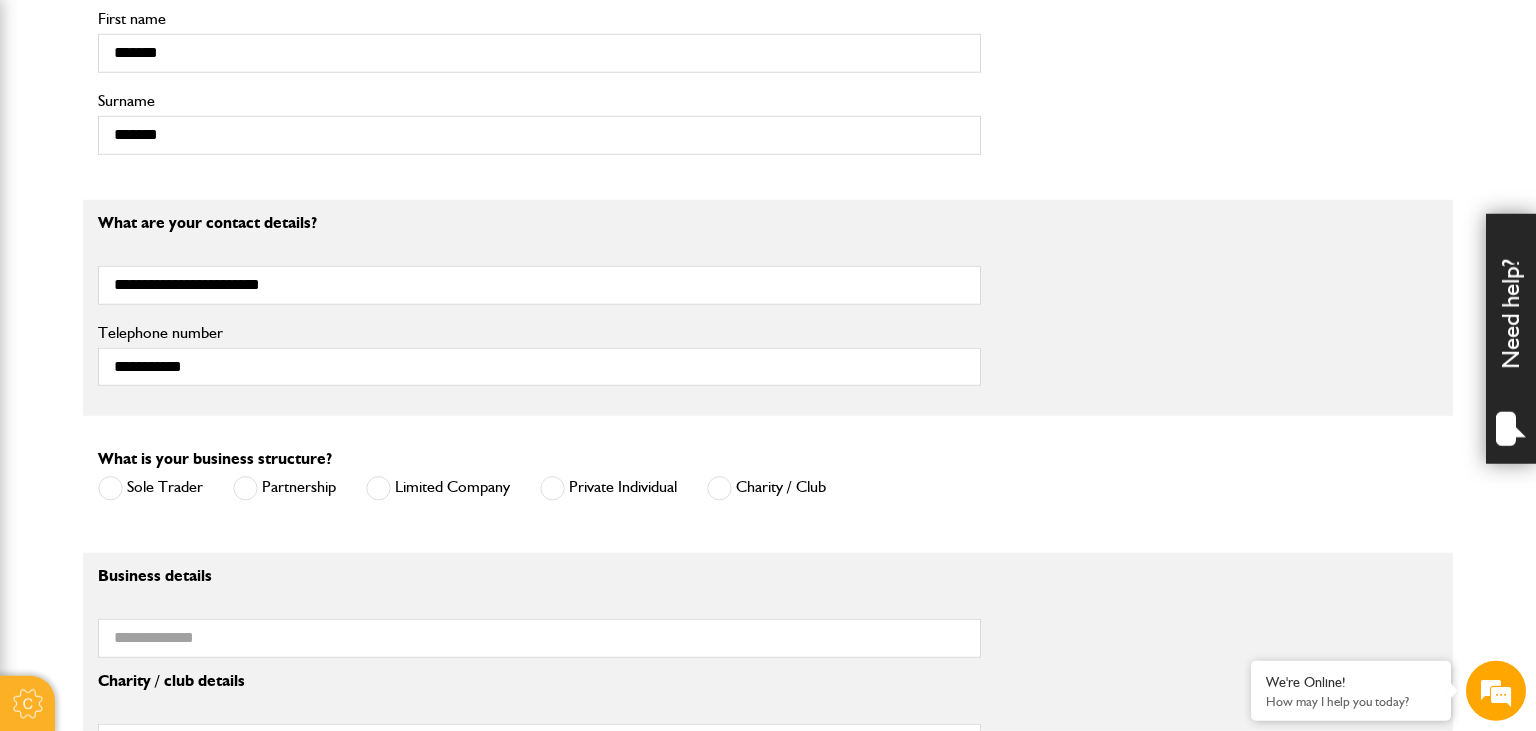 click at bounding box center [552, 488] 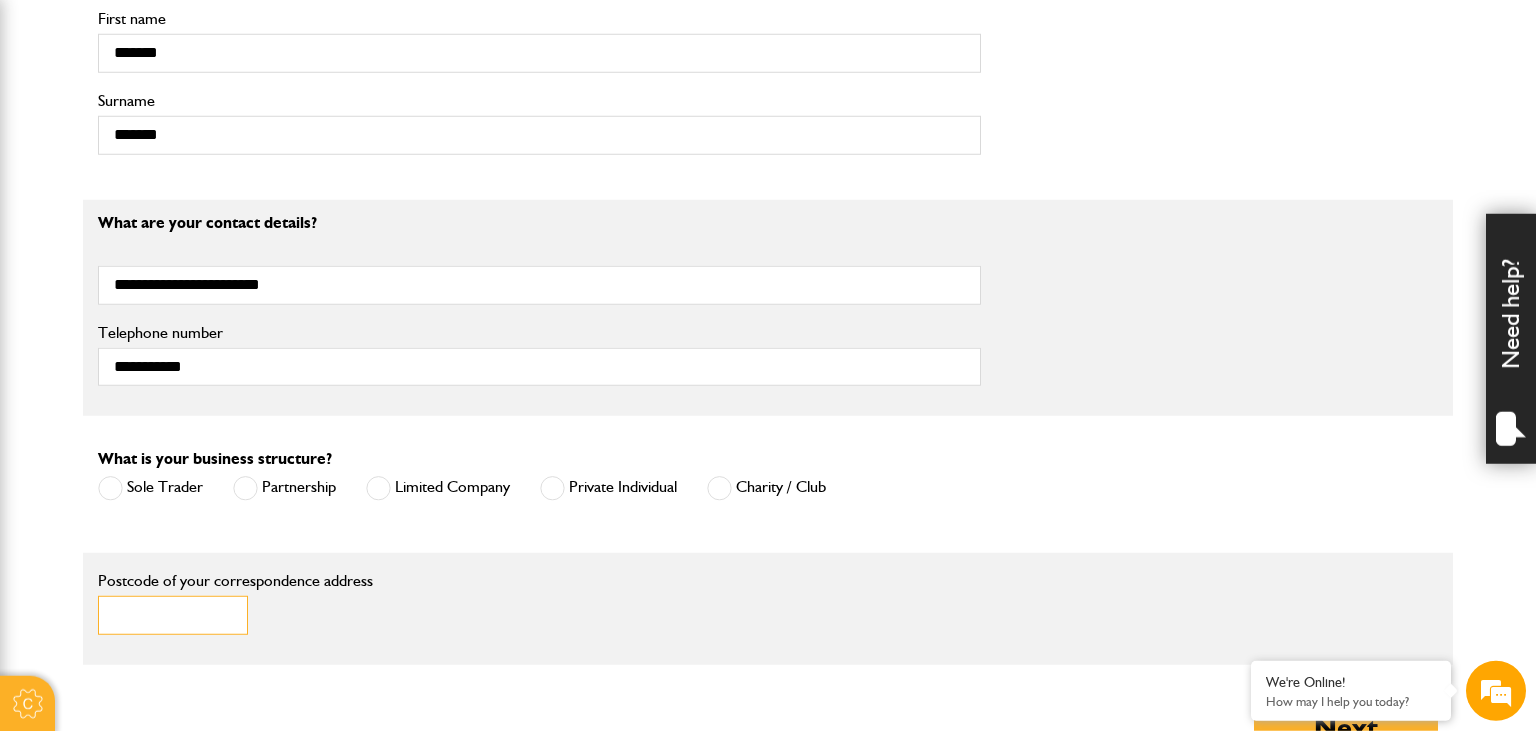 click on "Postcode of your correspondence address" at bounding box center [173, 615] 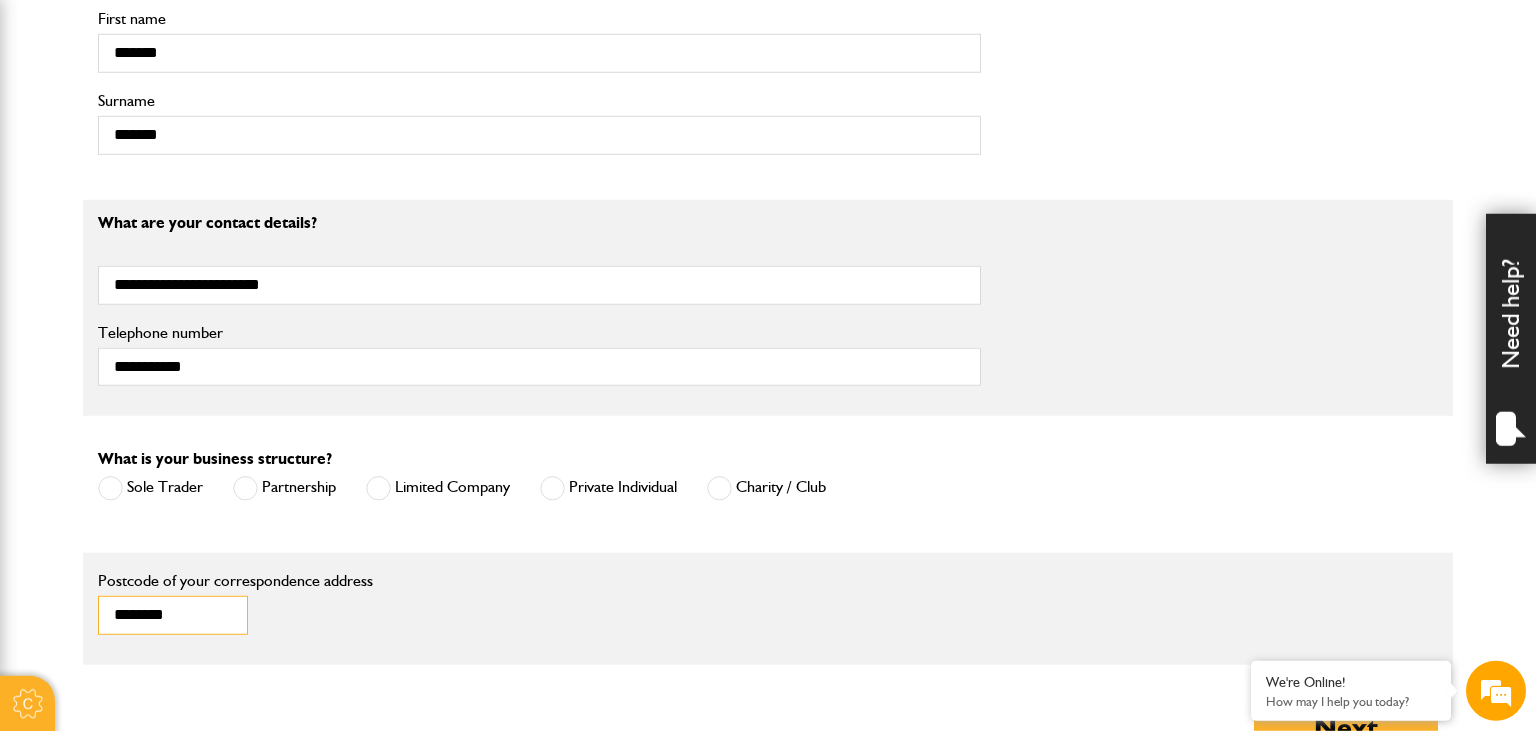 type on "********" 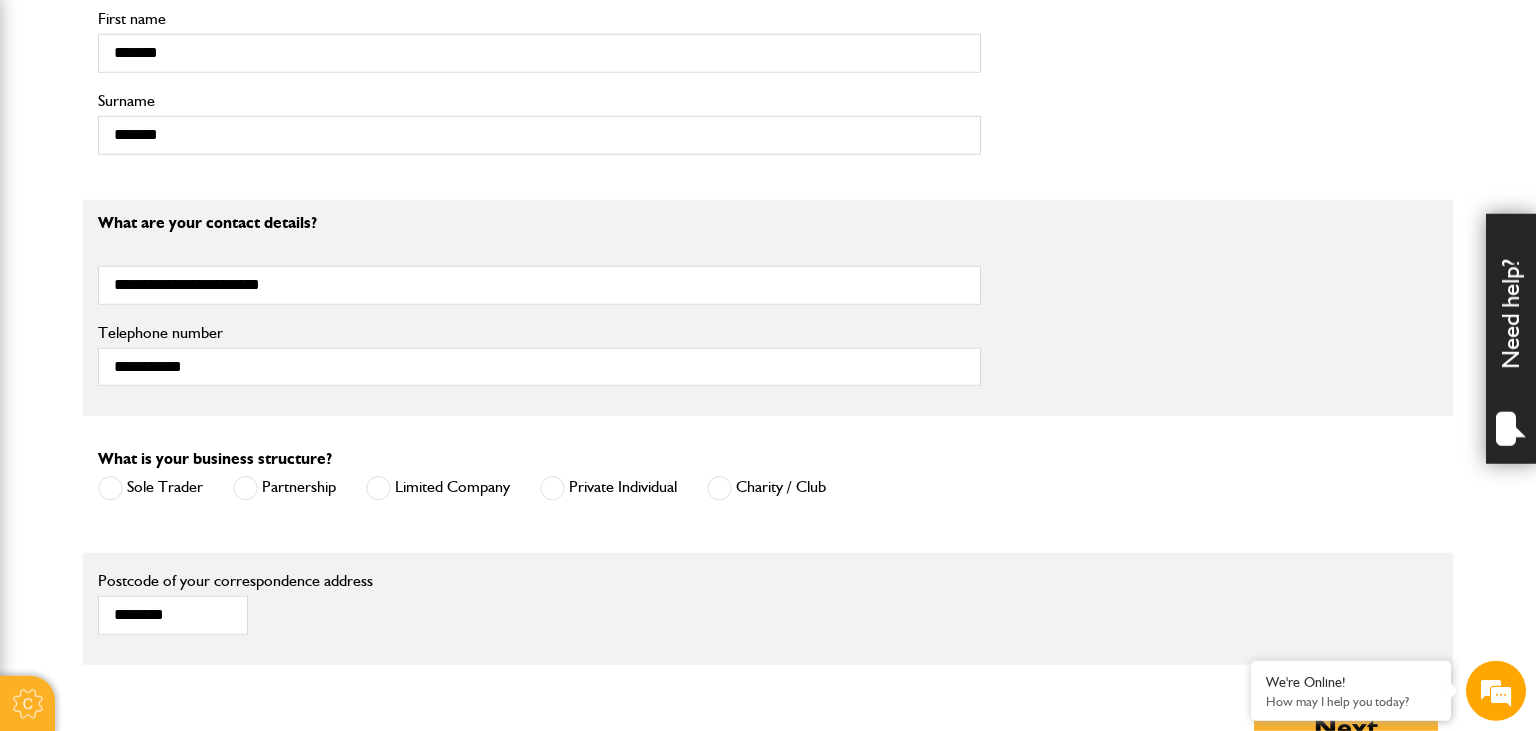 type 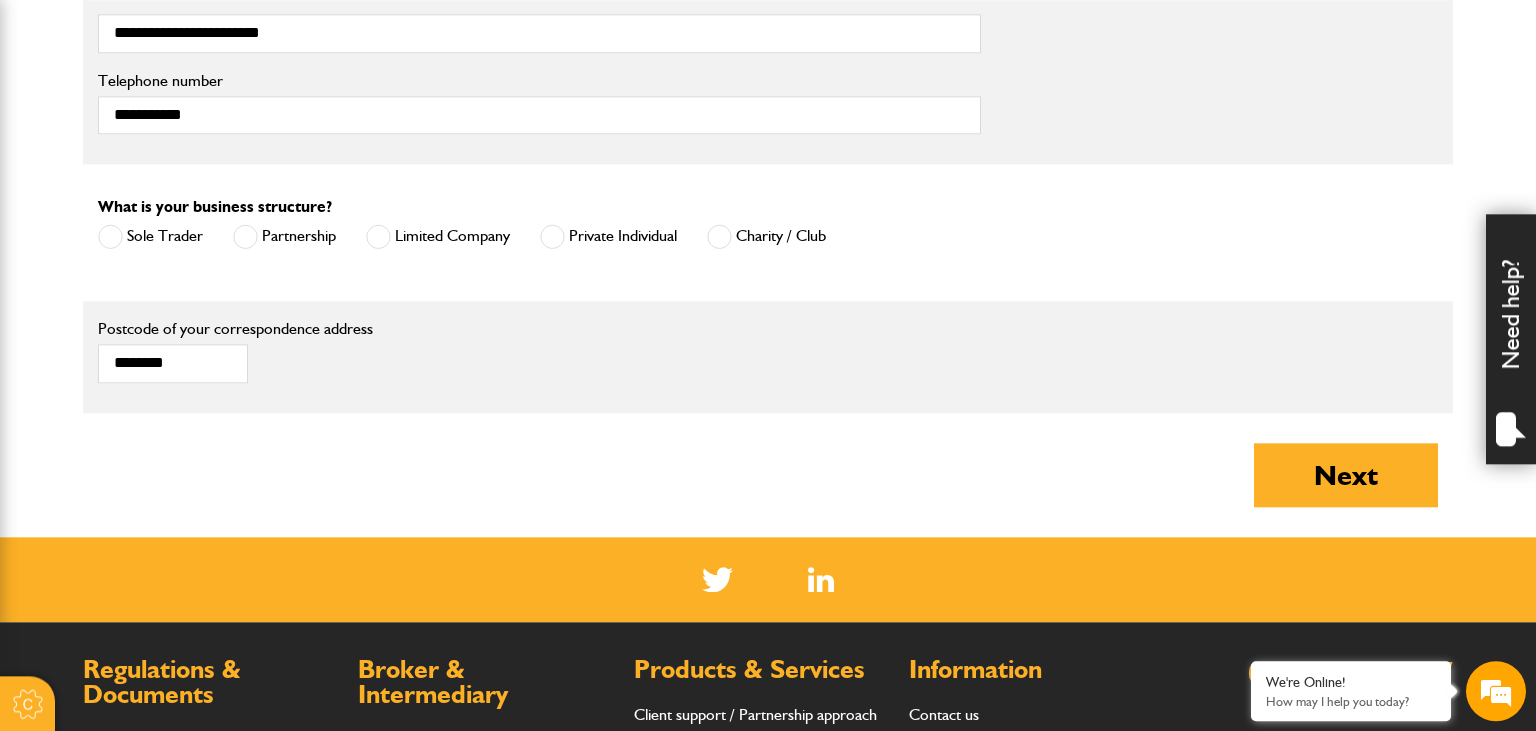 scroll, scrollTop: 1325, scrollLeft: 0, axis: vertical 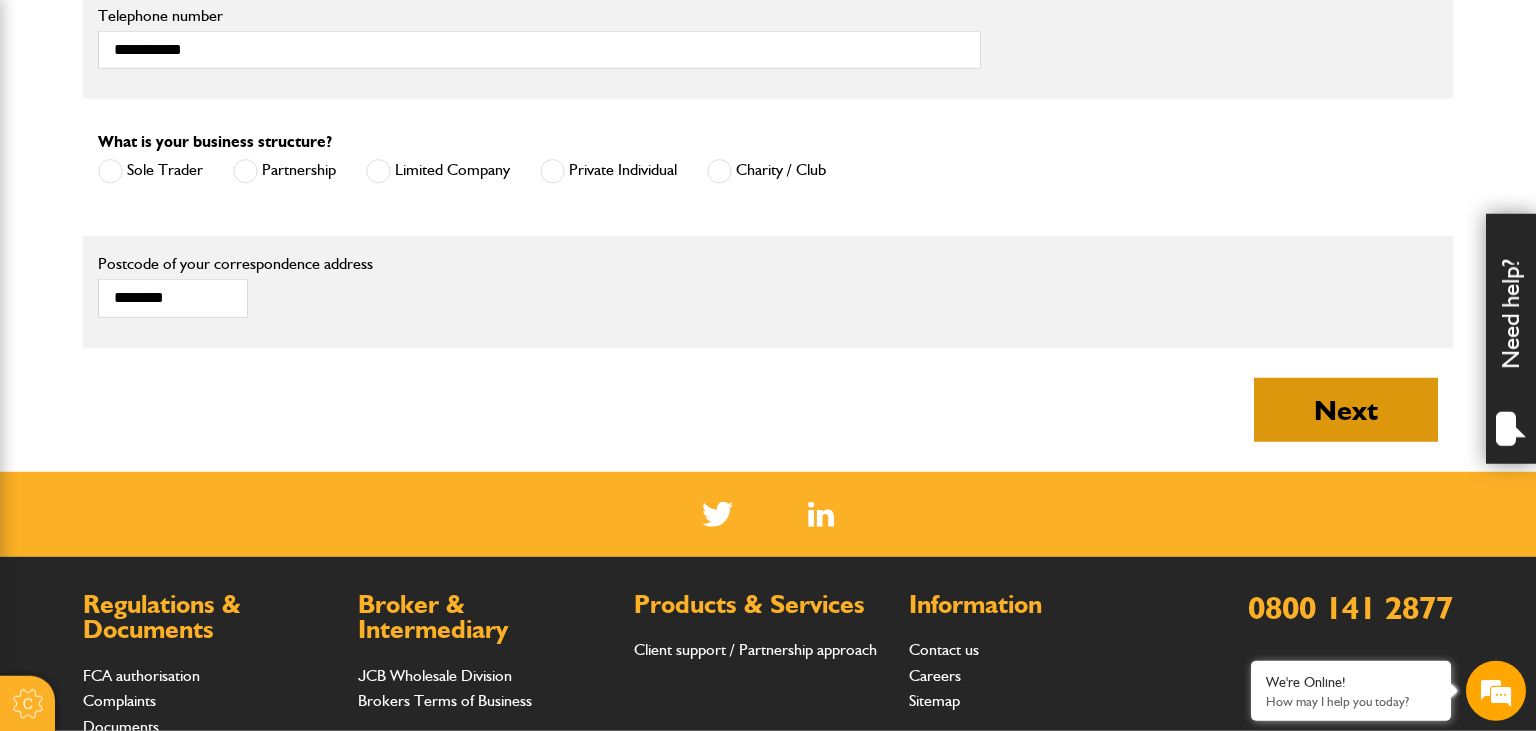 click on "Next" at bounding box center (1346, 410) 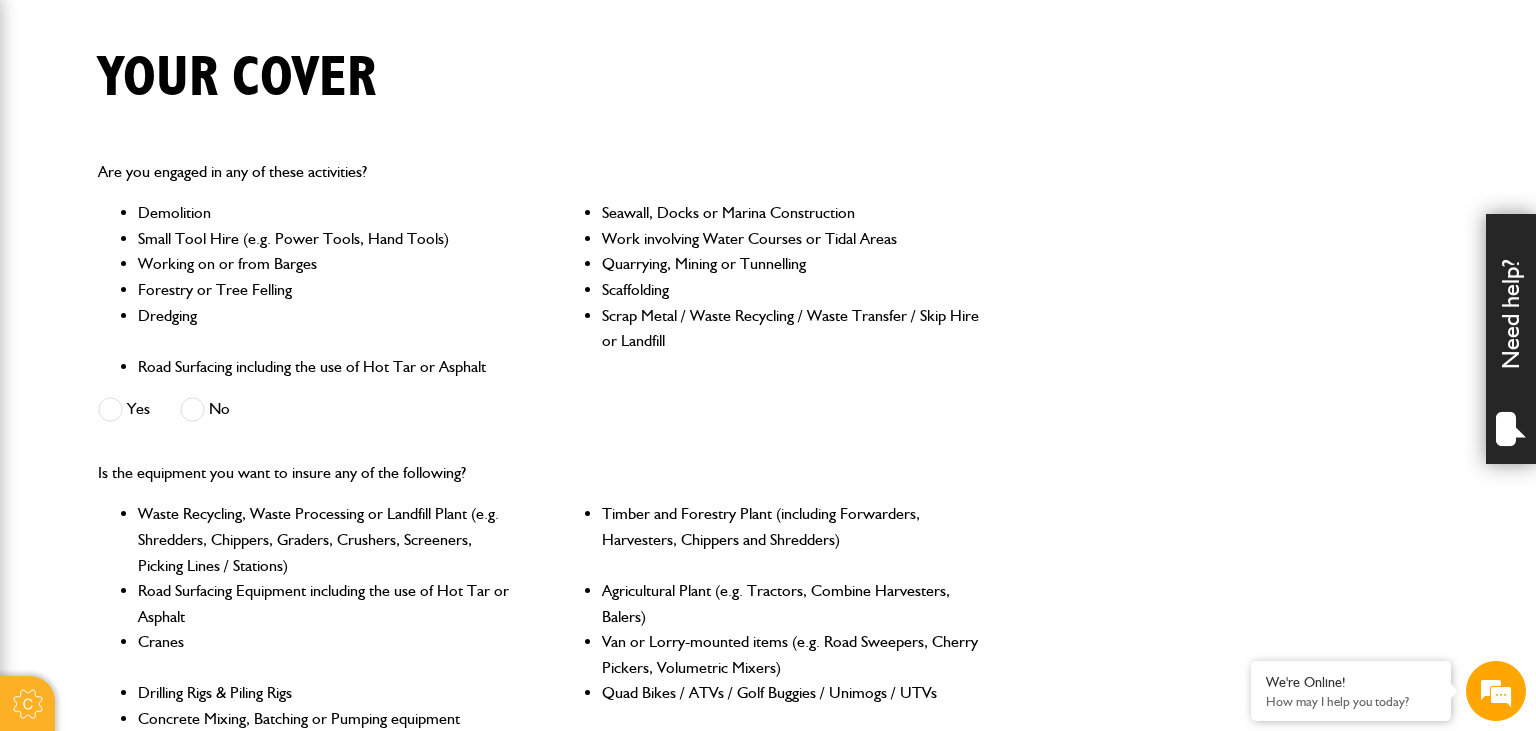 scroll, scrollTop: 528, scrollLeft: 0, axis: vertical 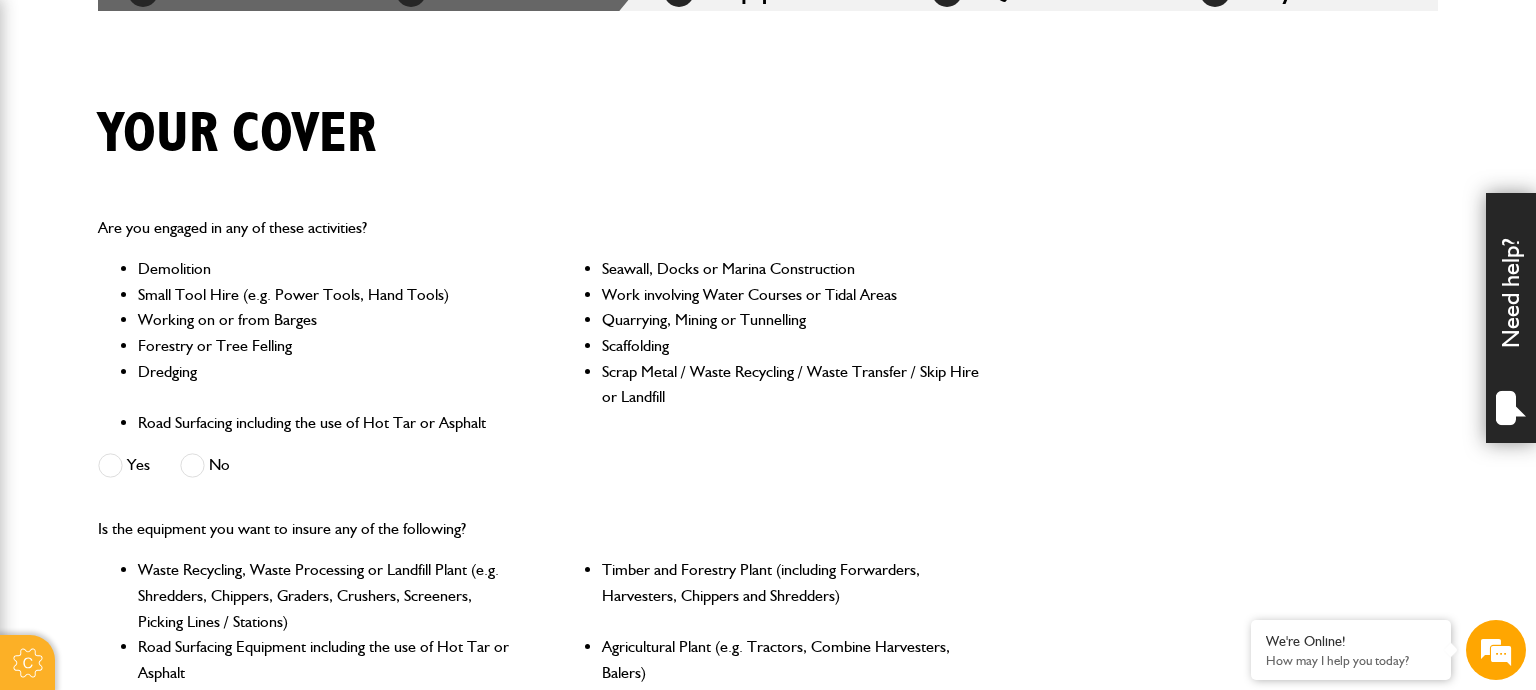 click on "No" at bounding box center (205, 465) 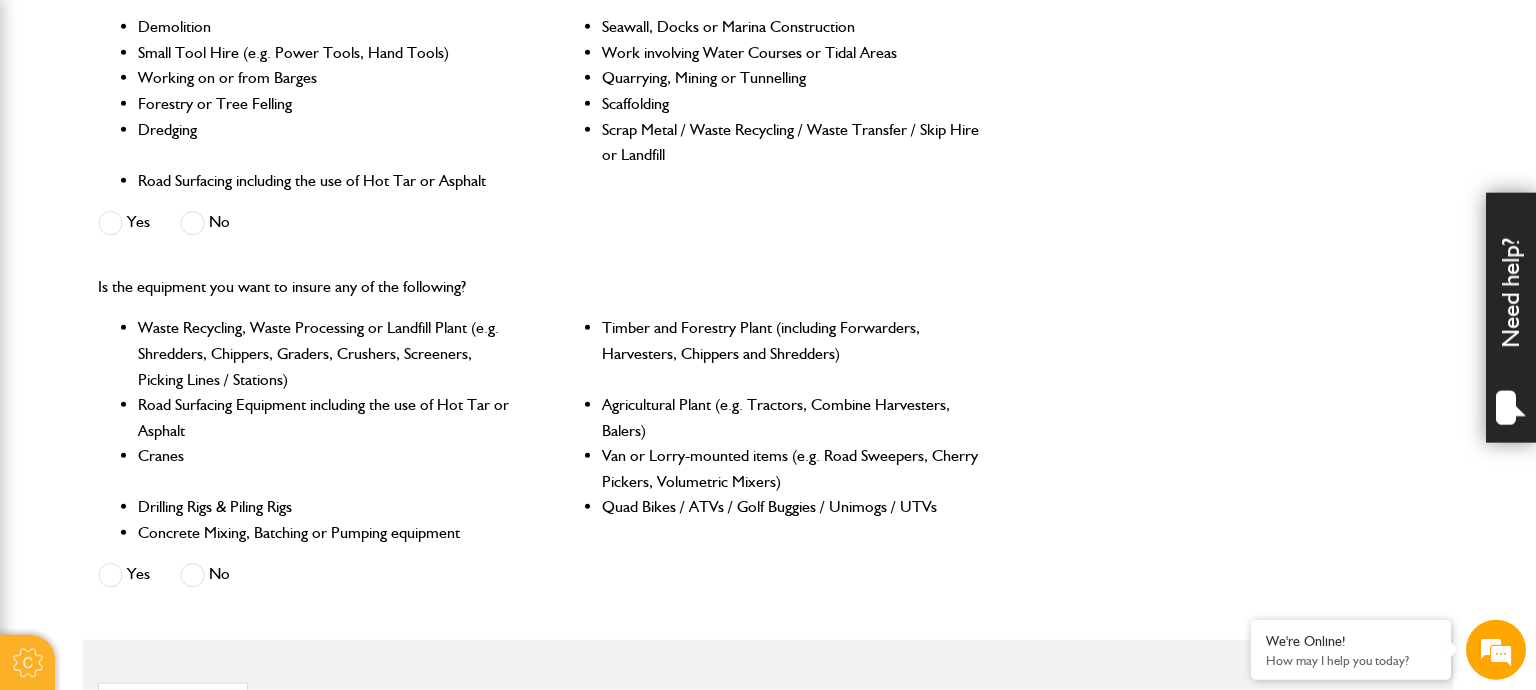 scroll, scrollTop: 739, scrollLeft: 0, axis: vertical 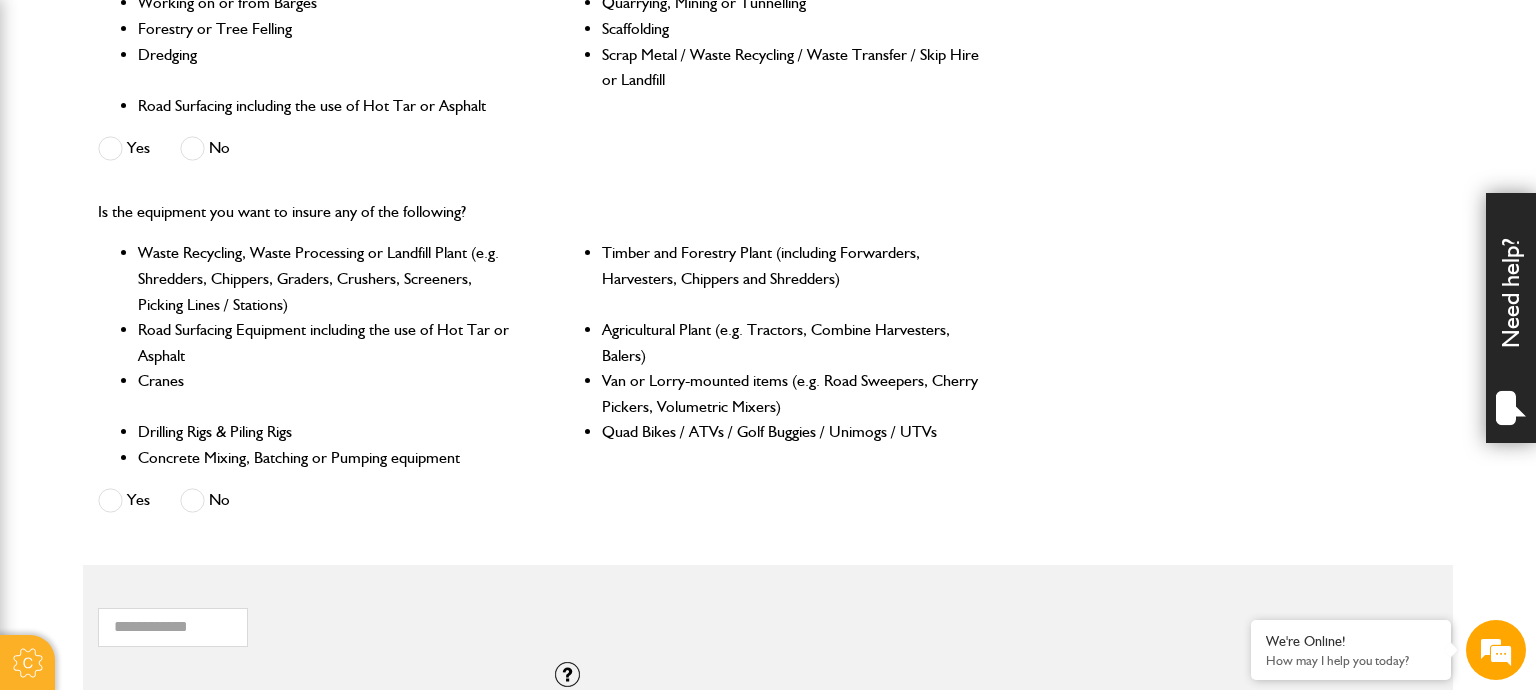 click on "No" at bounding box center [205, 500] 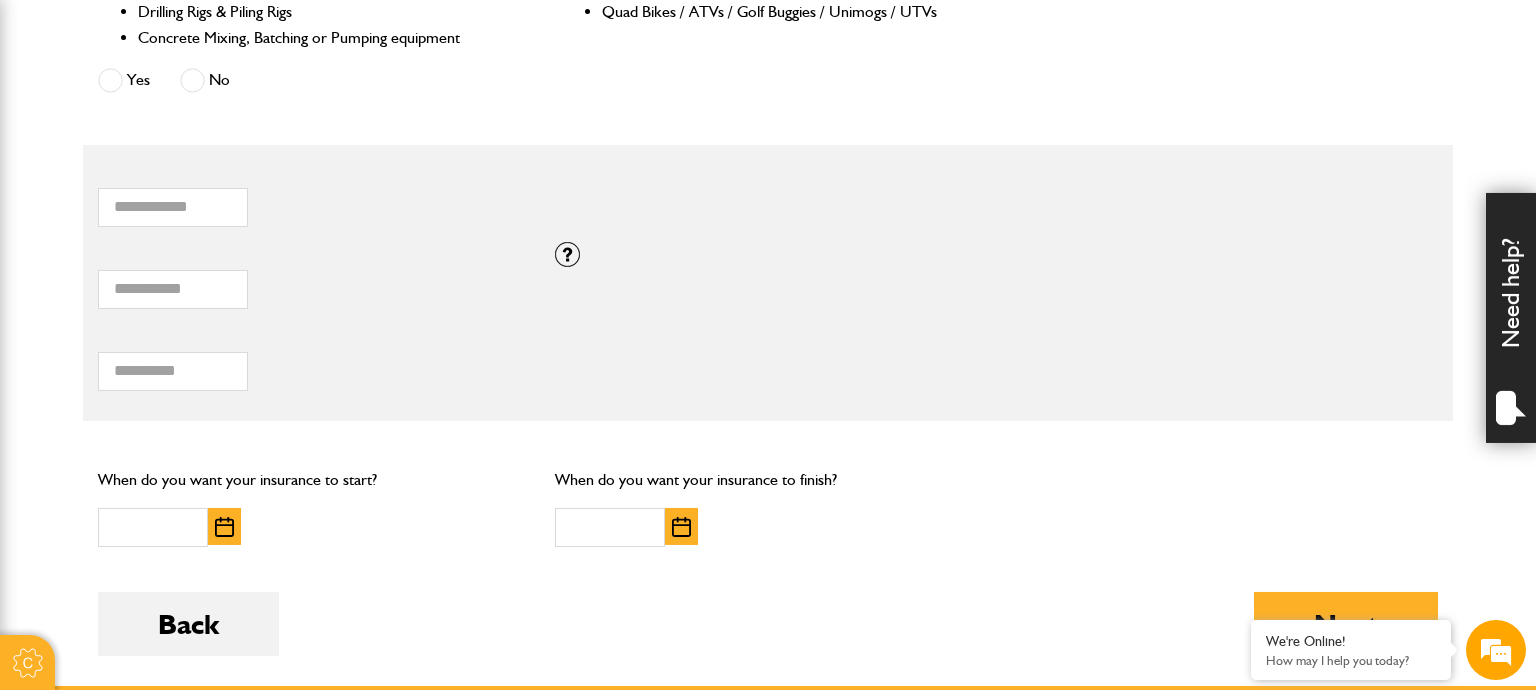 scroll, scrollTop: 1161, scrollLeft: 0, axis: vertical 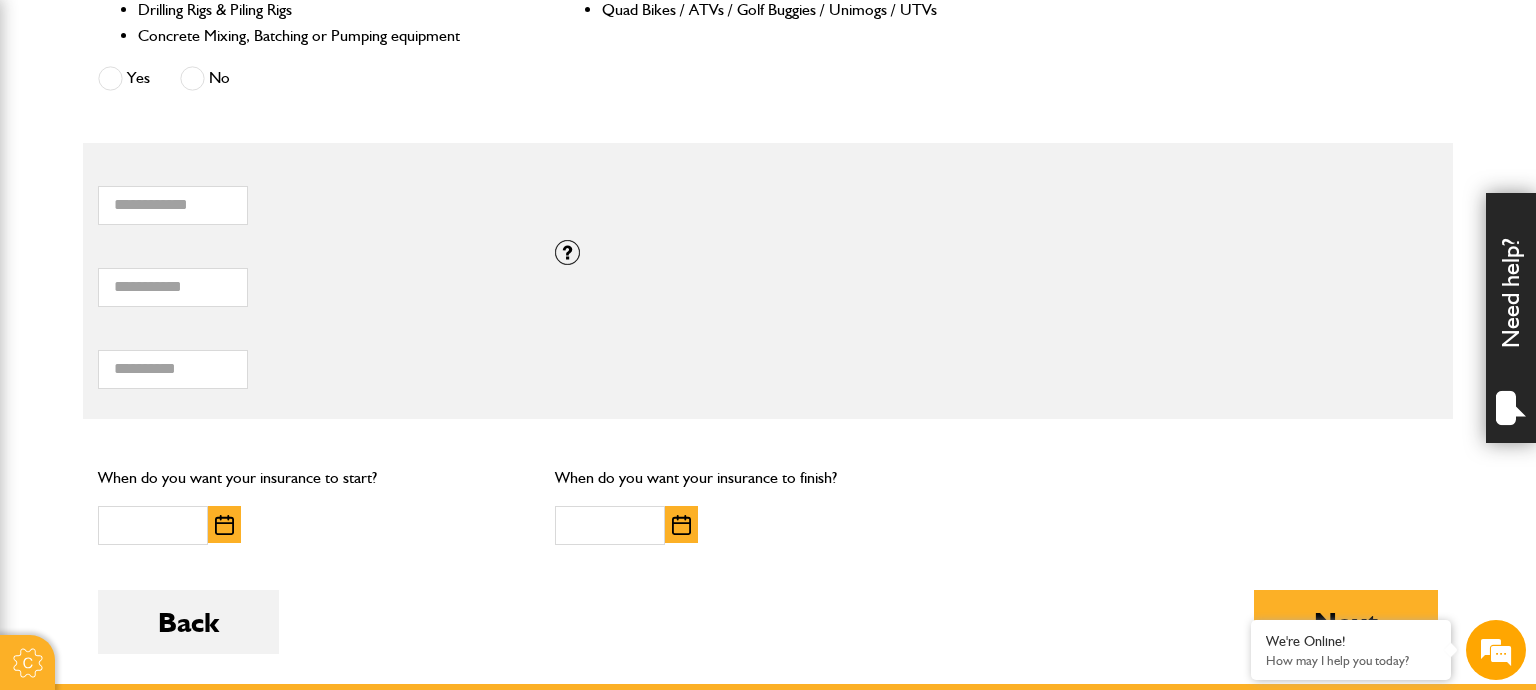 type on "*" 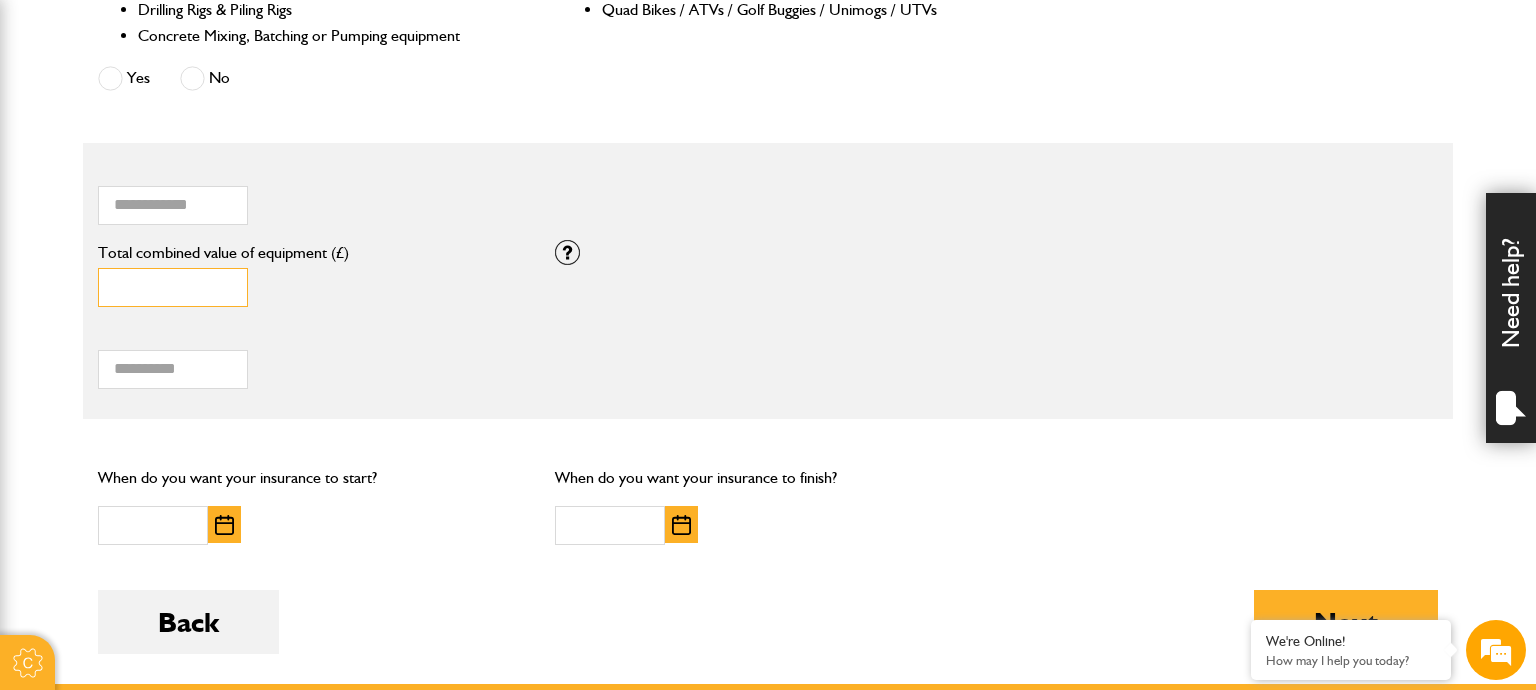 drag, startPoint x: 203, startPoint y: 295, endPoint x: 96, endPoint y: 300, distance: 107.11676 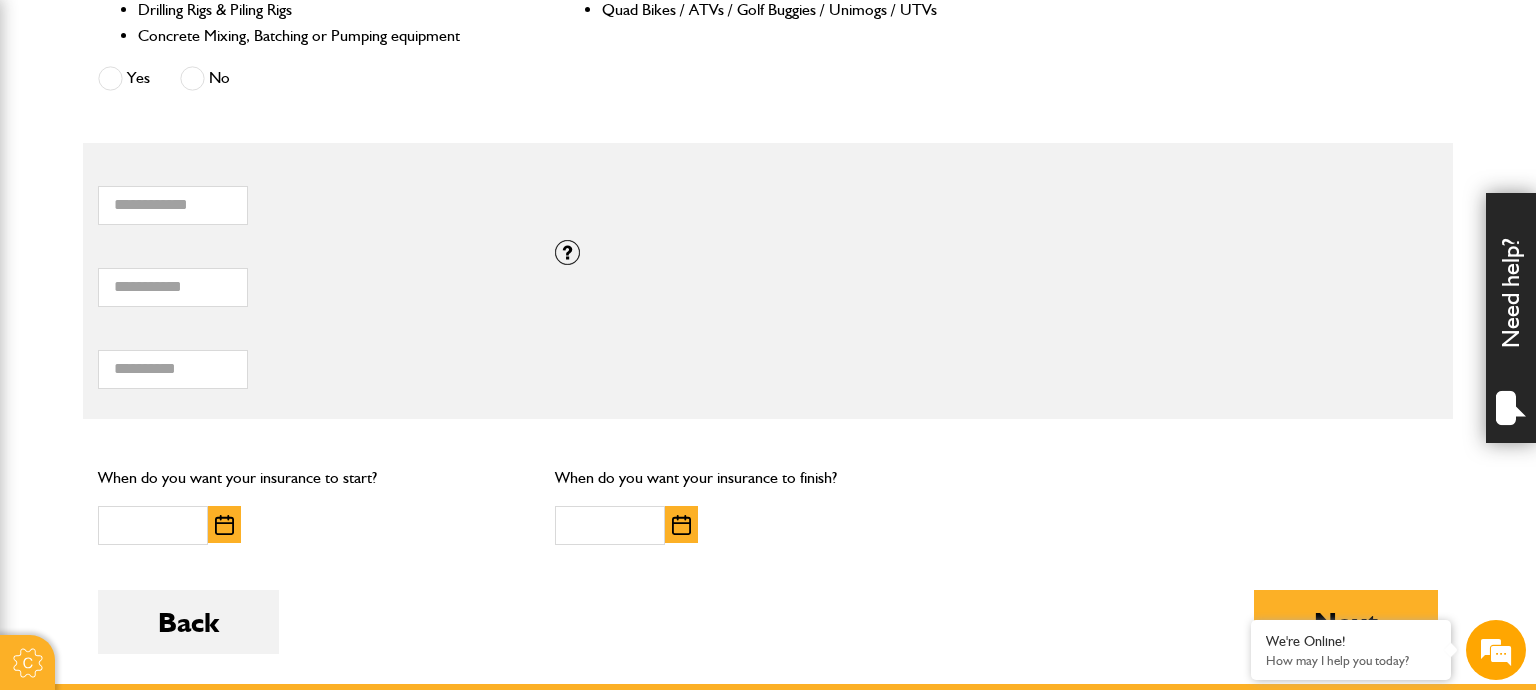 click on "*****
Total combined value of equipment (£)" at bounding box center [311, 281] 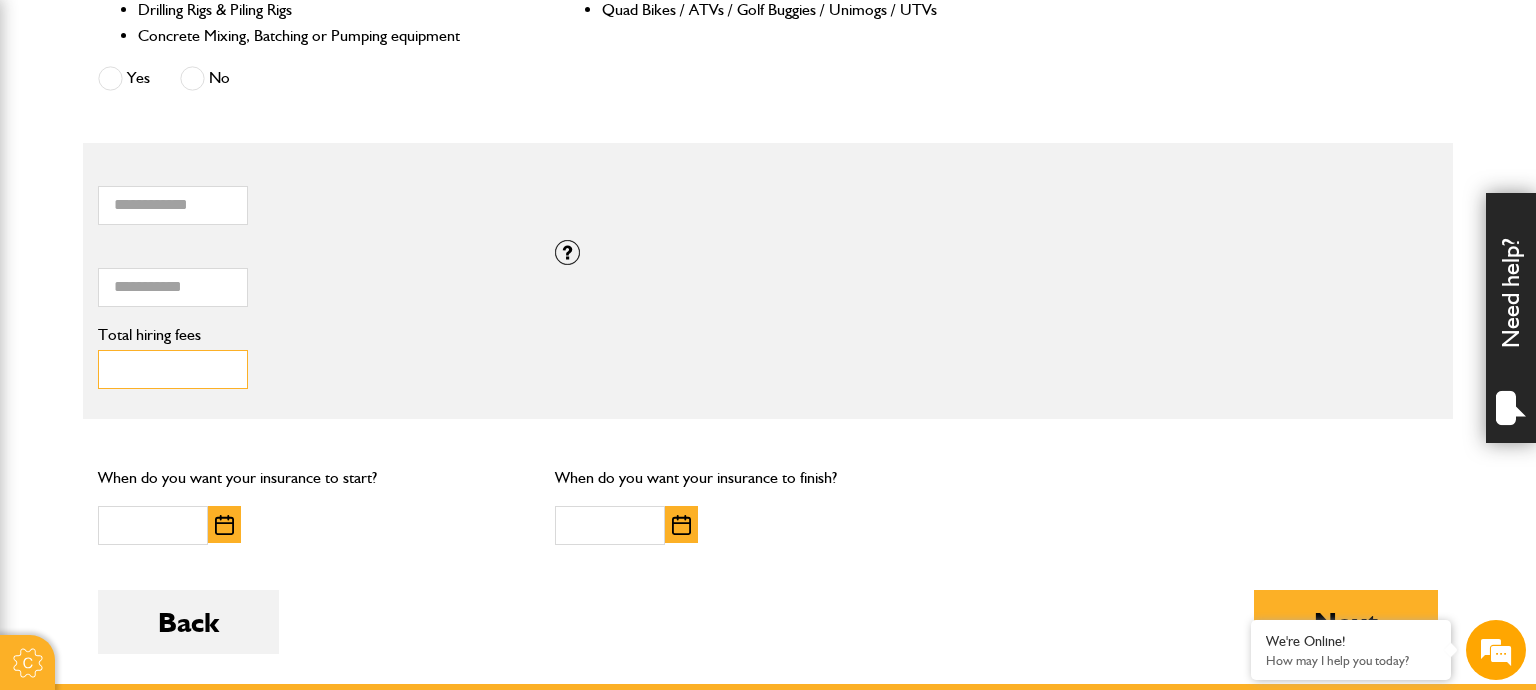 click on "Total hiring fees" at bounding box center (173, 369) 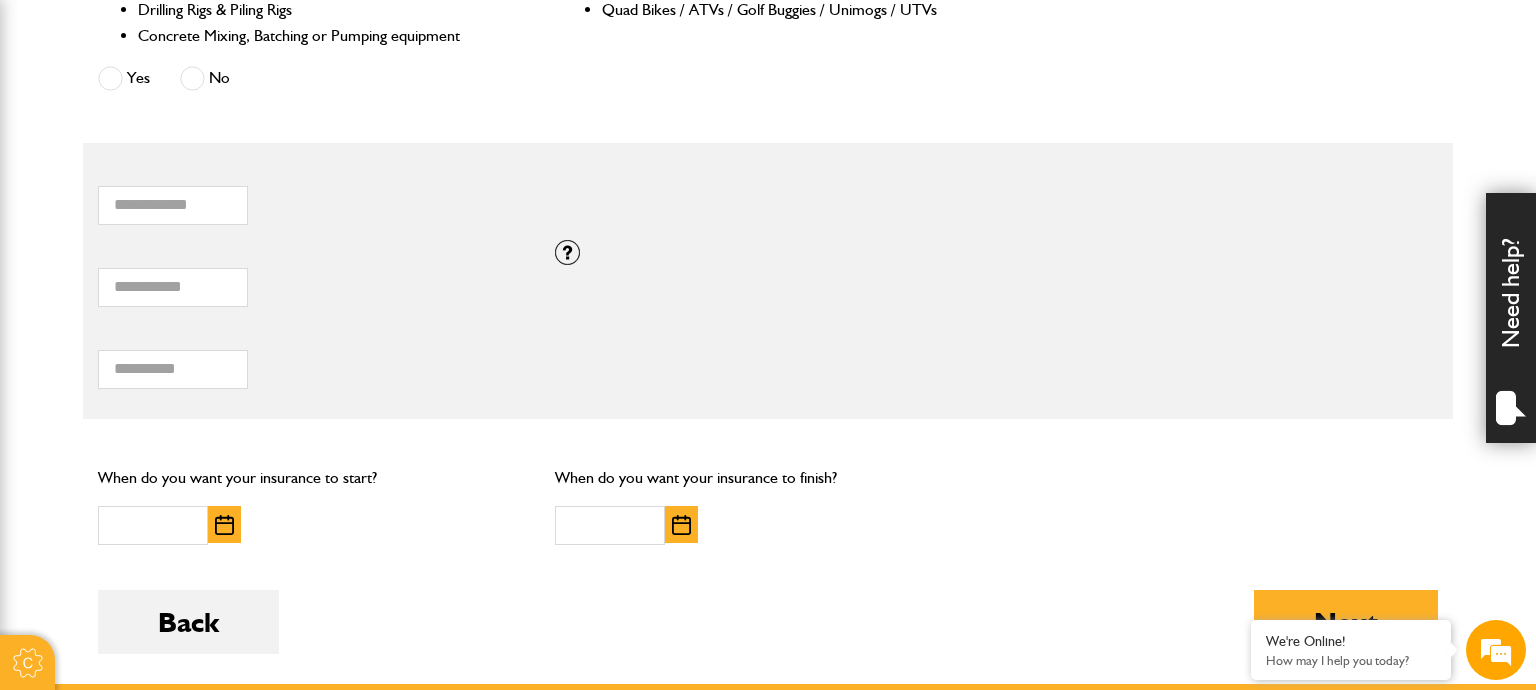 click at bounding box center [224, 525] 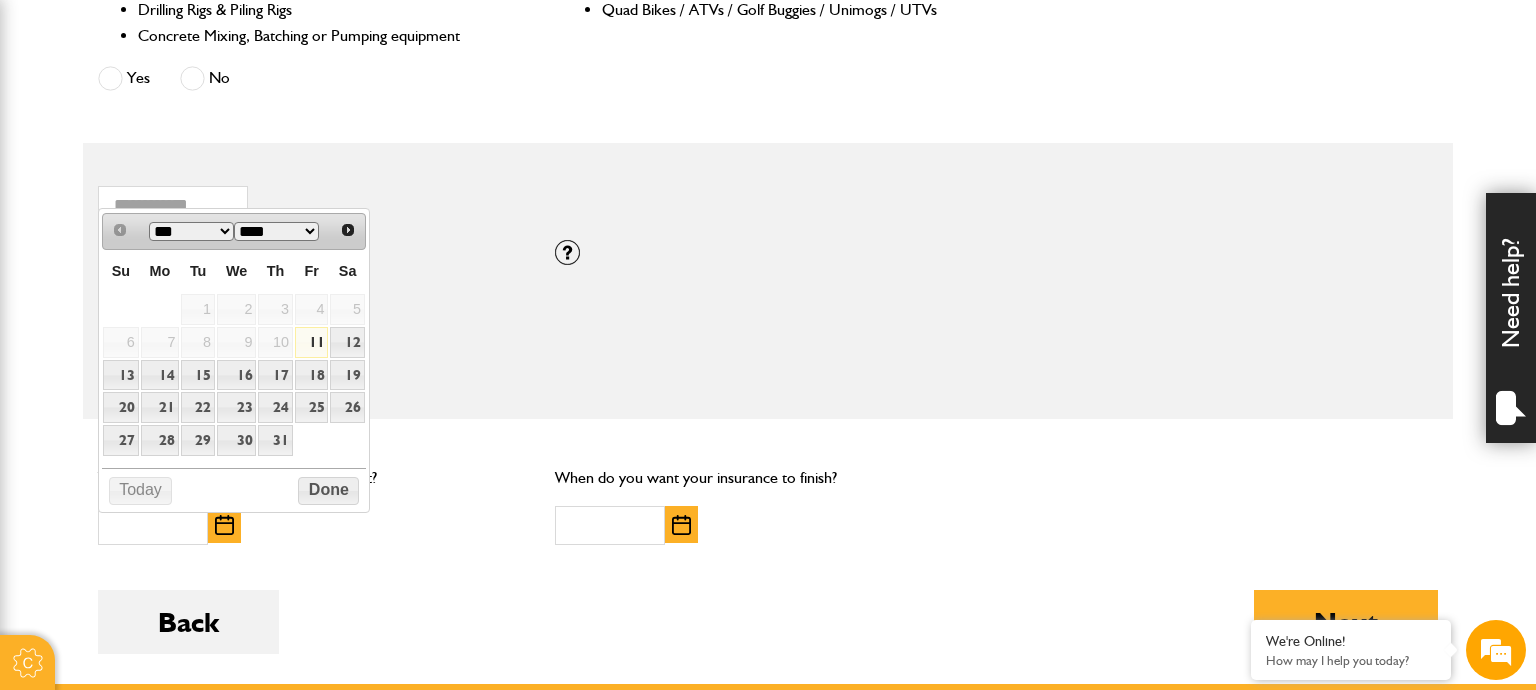 click on "11" at bounding box center (312, 342) 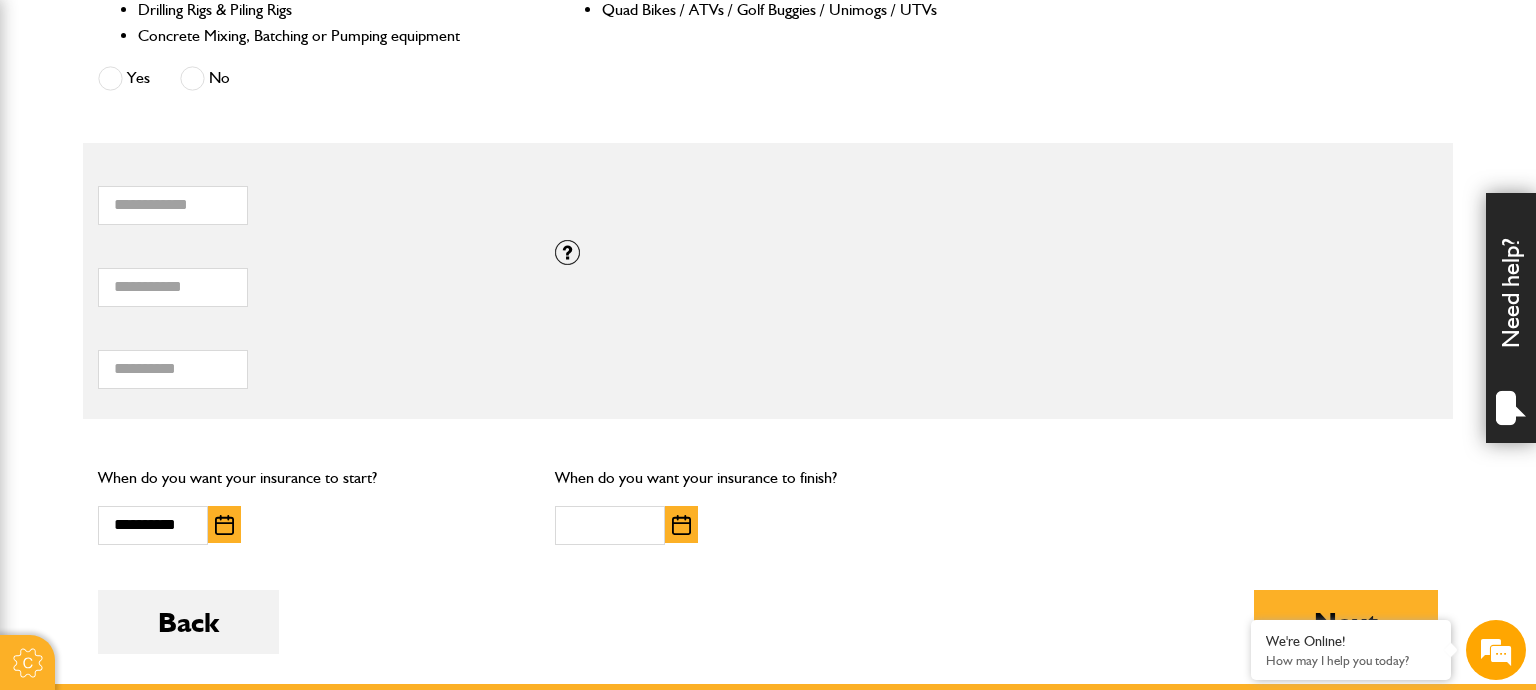 click at bounding box center [681, 525] 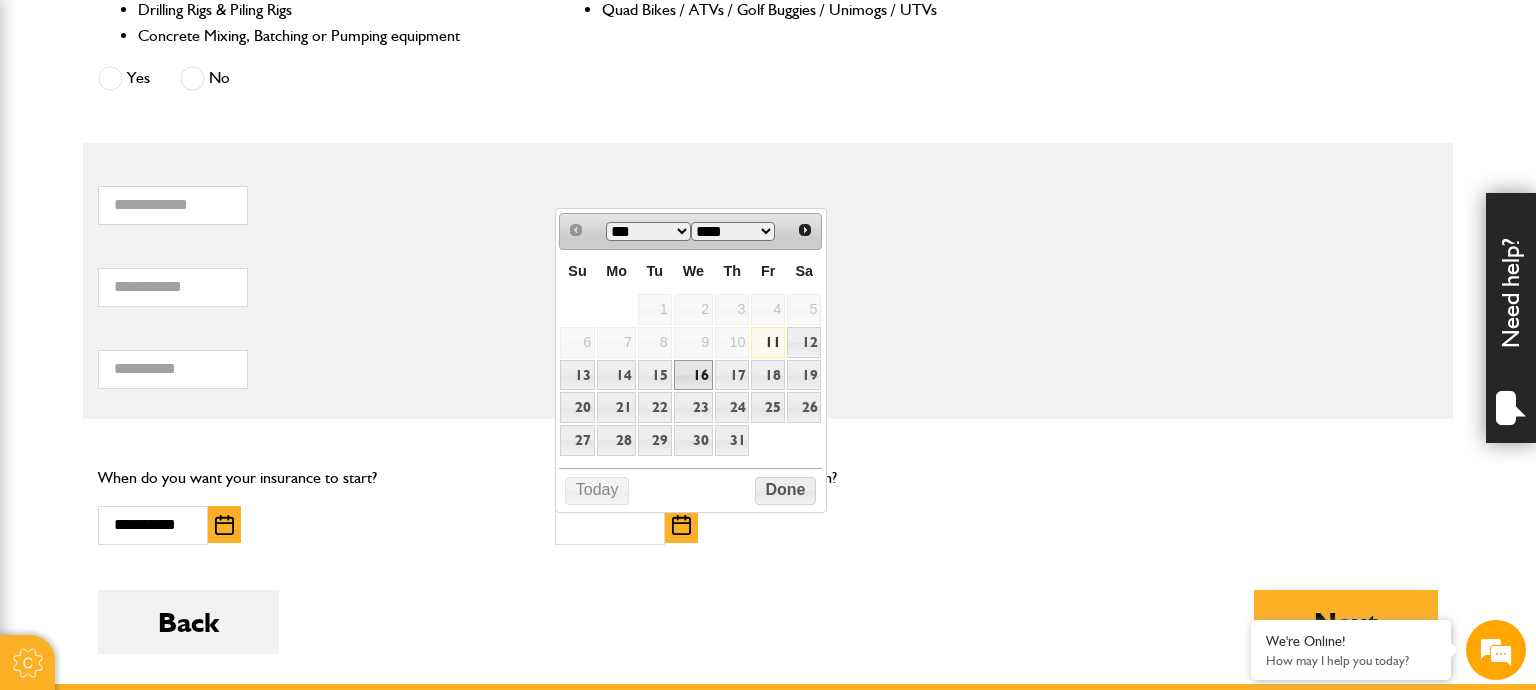 click on "16" at bounding box center [693, 375] 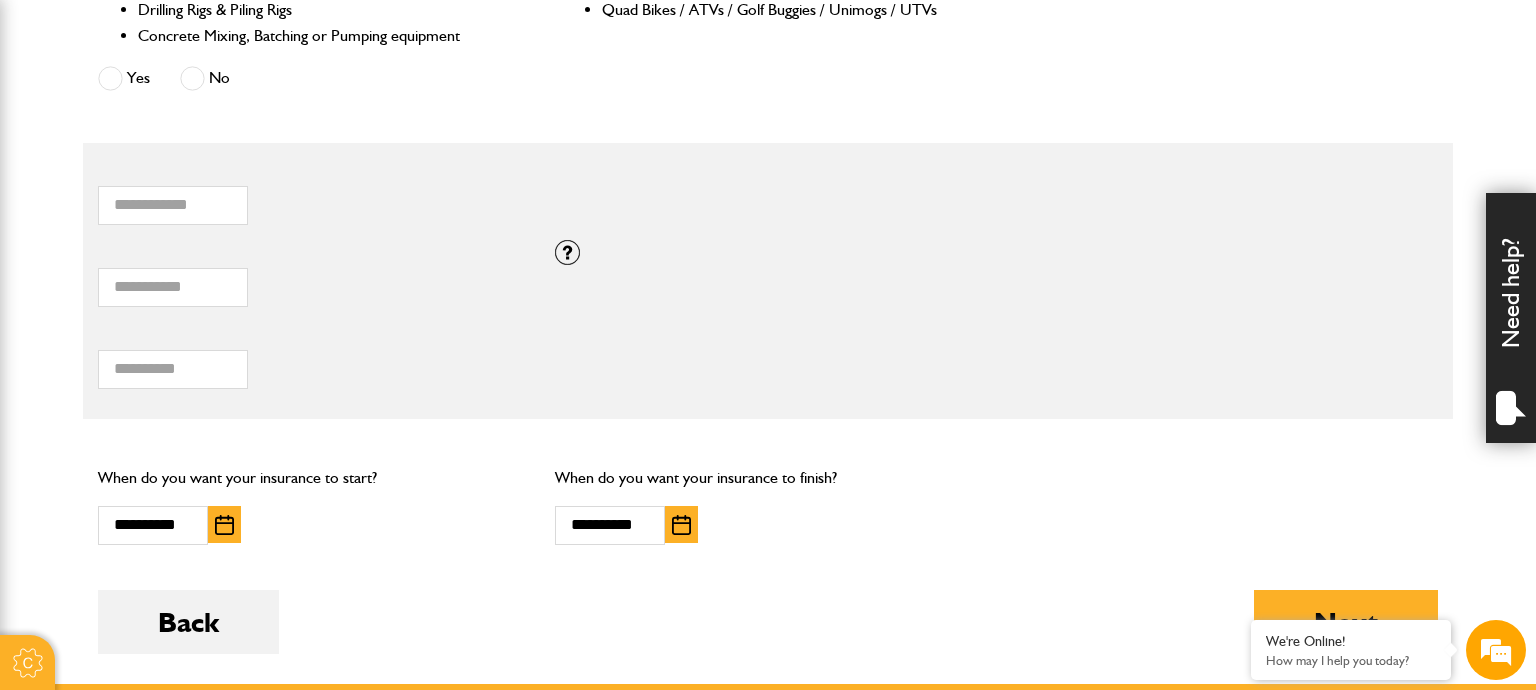 click on "**********" at bounding box center [311, 504] 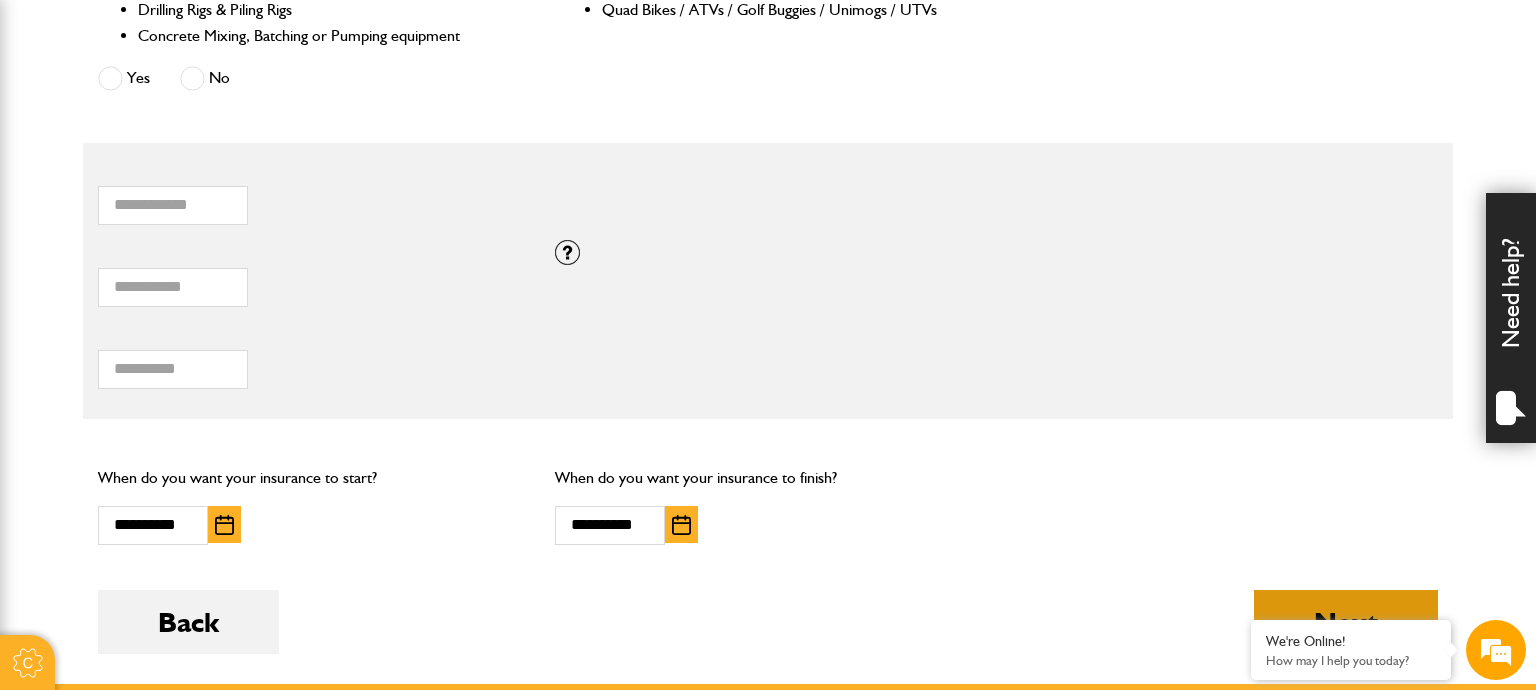 click on "Next" at bounding box center [1346, 622] 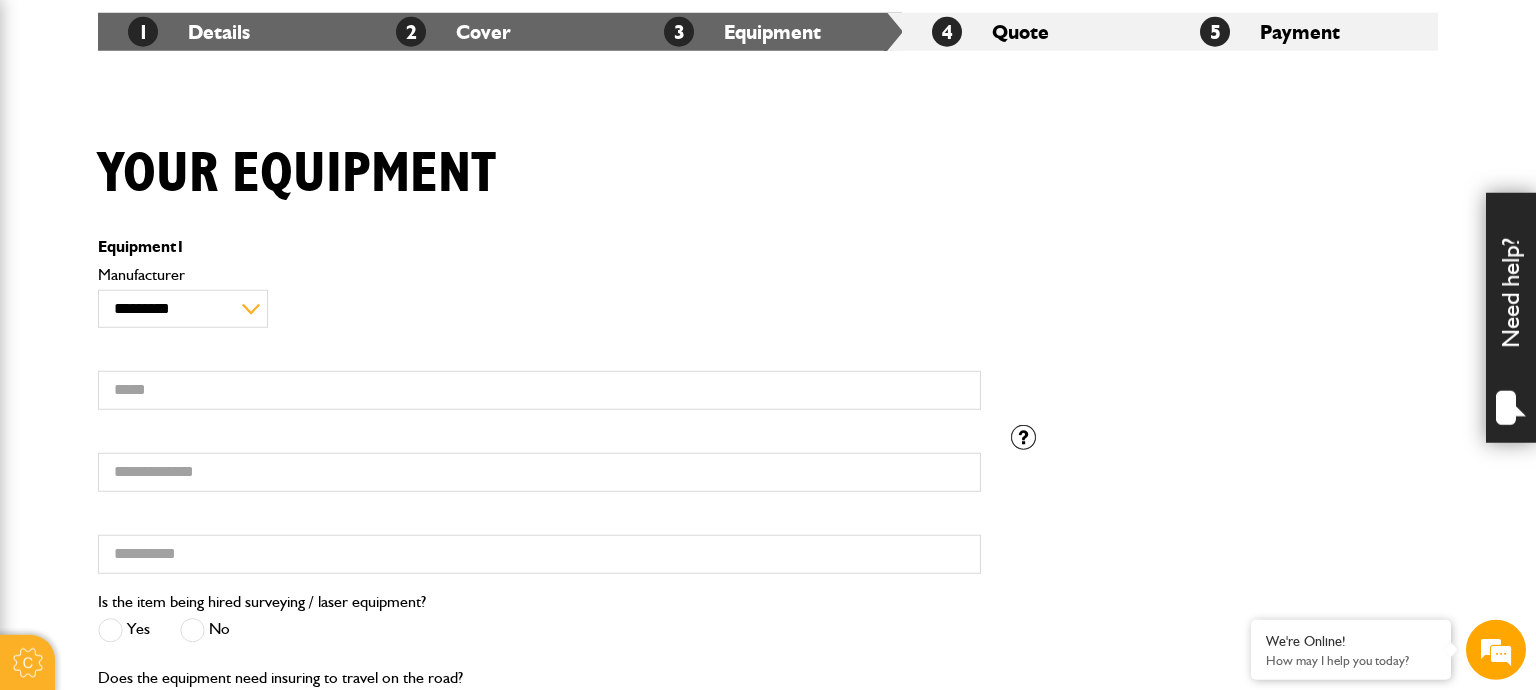 scroll, scrollTop: 422, scrollLeft: 0, axis: vertical 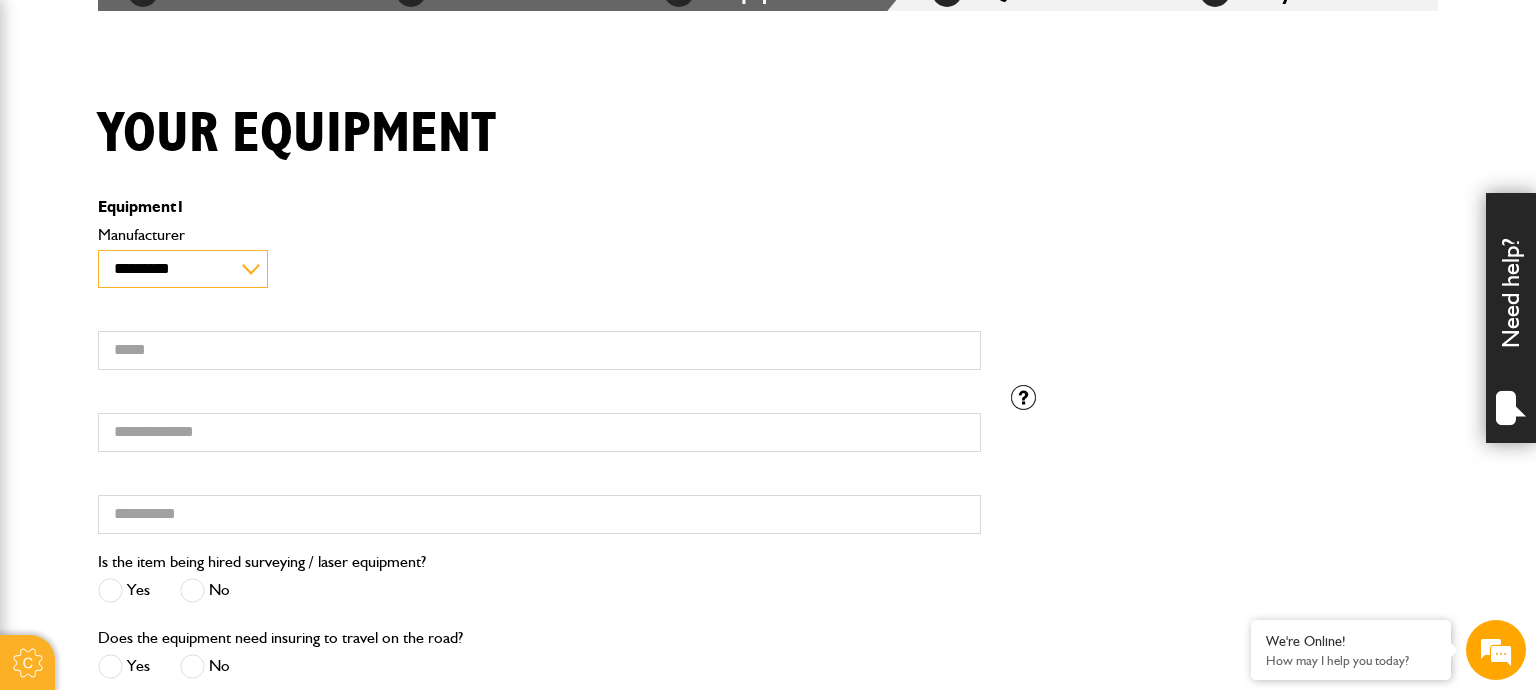 click on "**********" at bounding box center [183, 269] 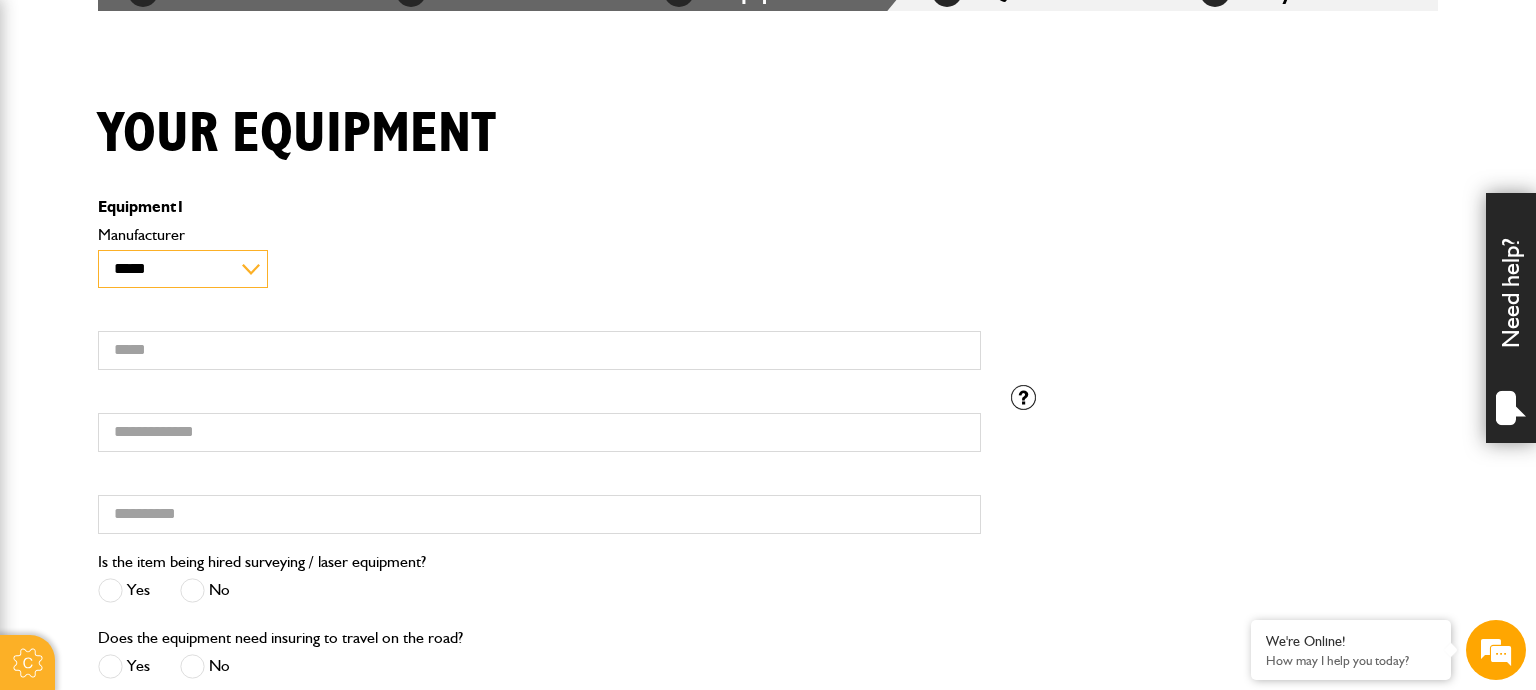 click on "******" at bounding box center (0, 0) 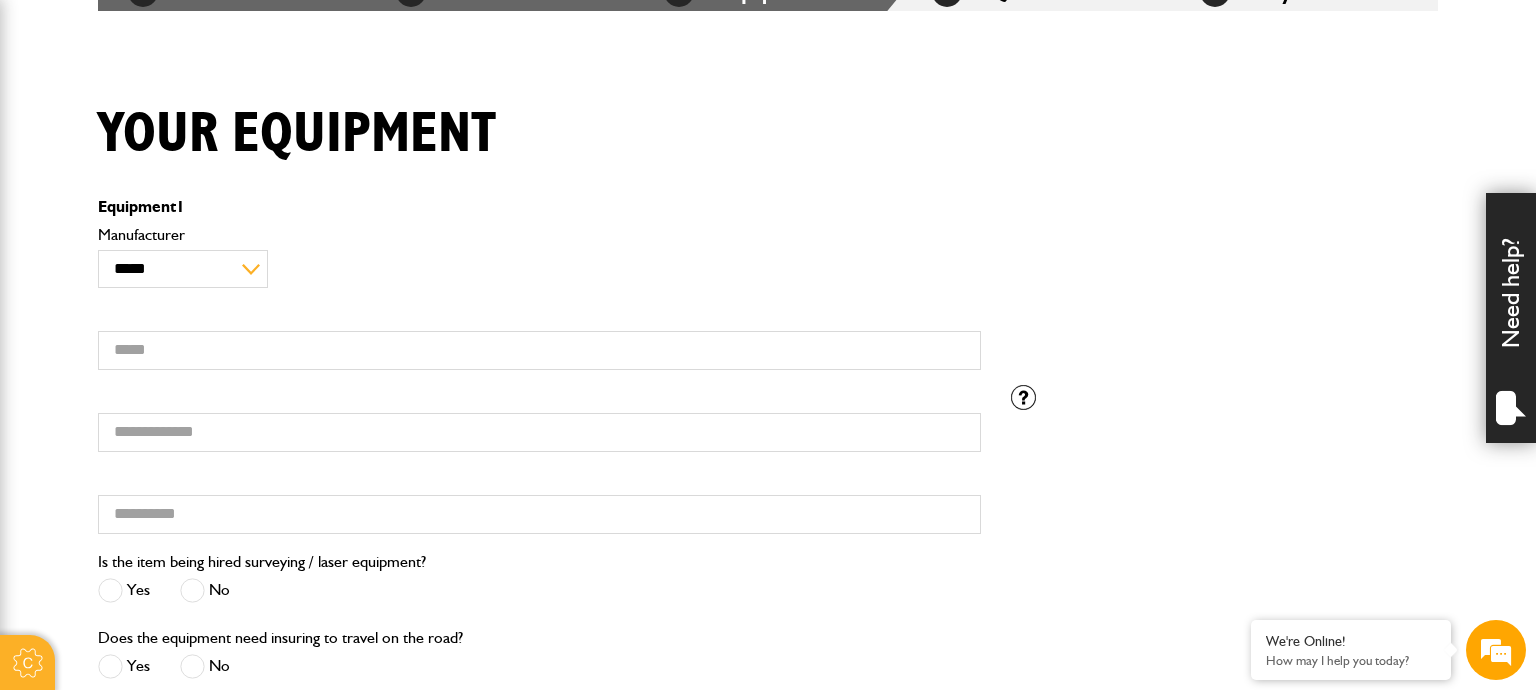 click on "**********" at bounding box center (539, 303) 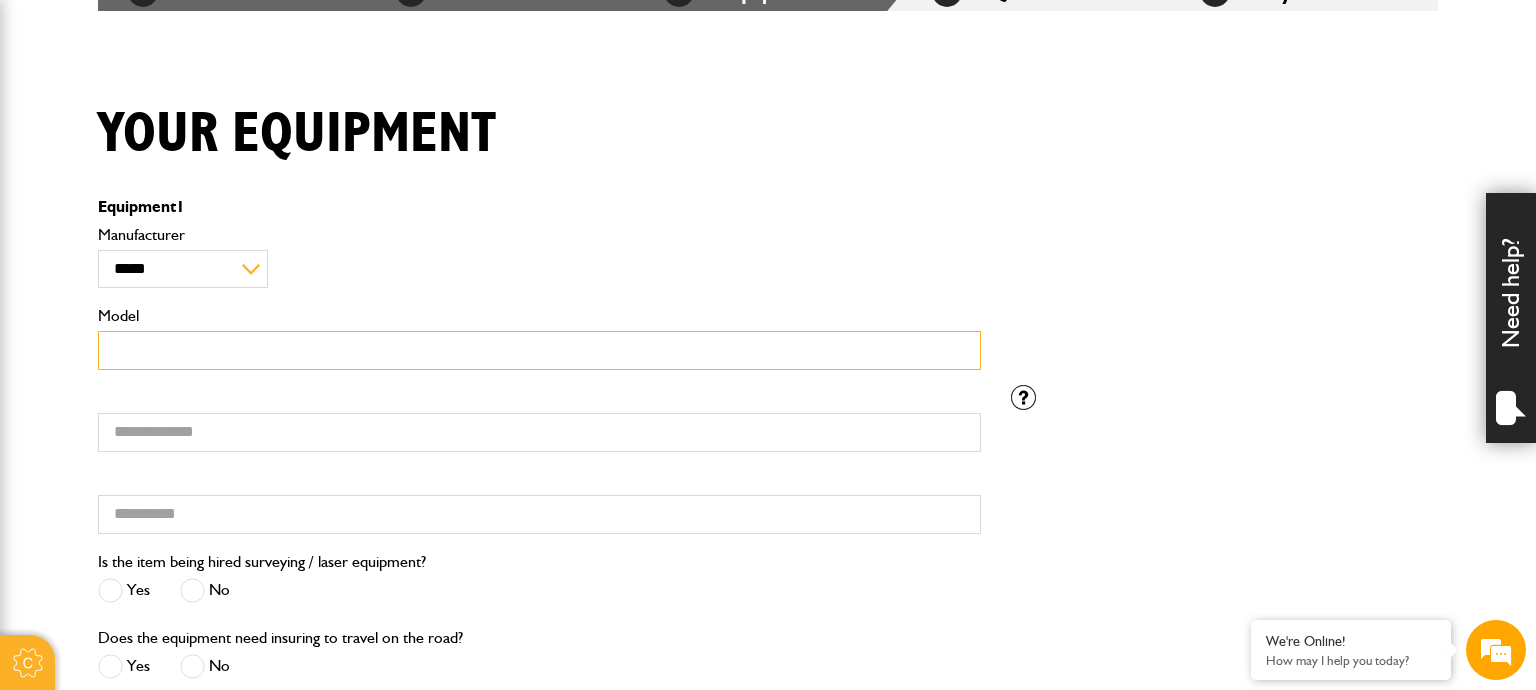 click on "Model" at bounding box center (539, 350) 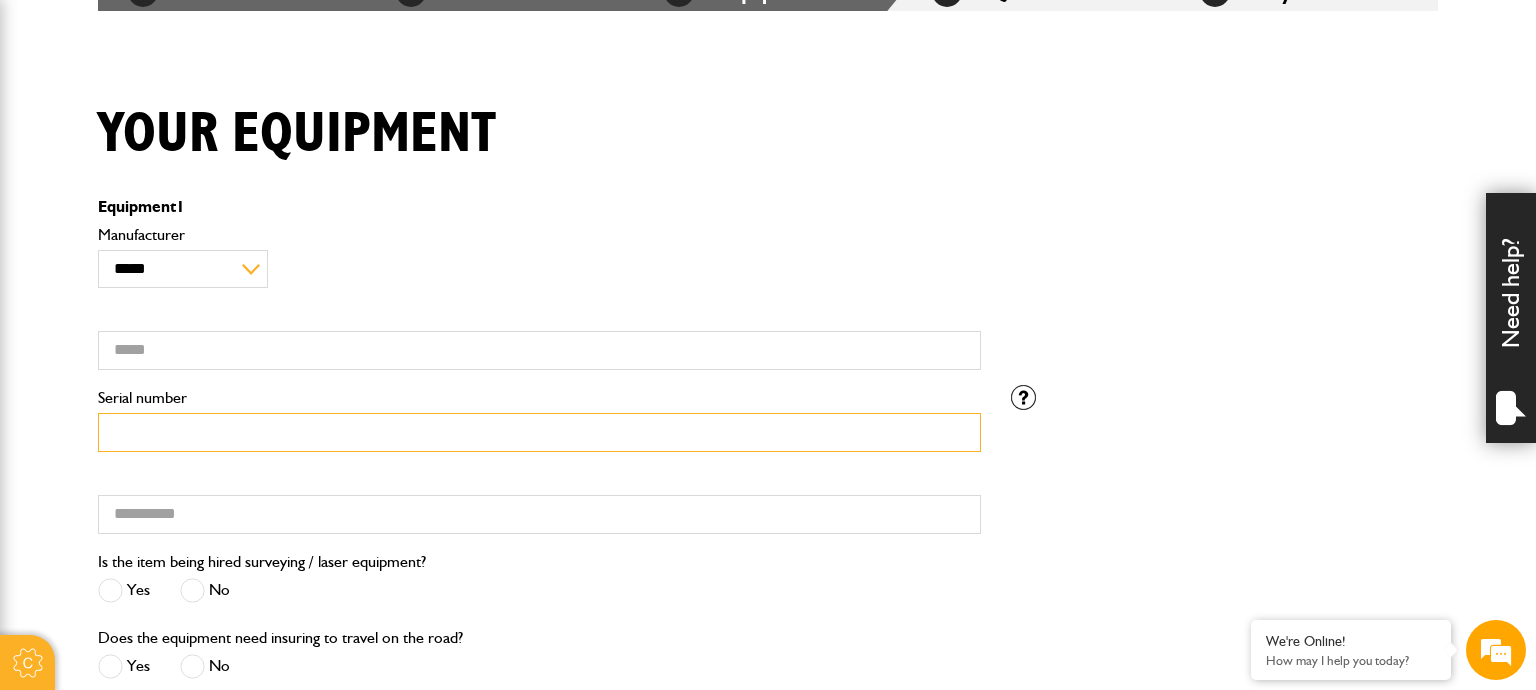 click on "Serial number" at bounding box center [539, 432] 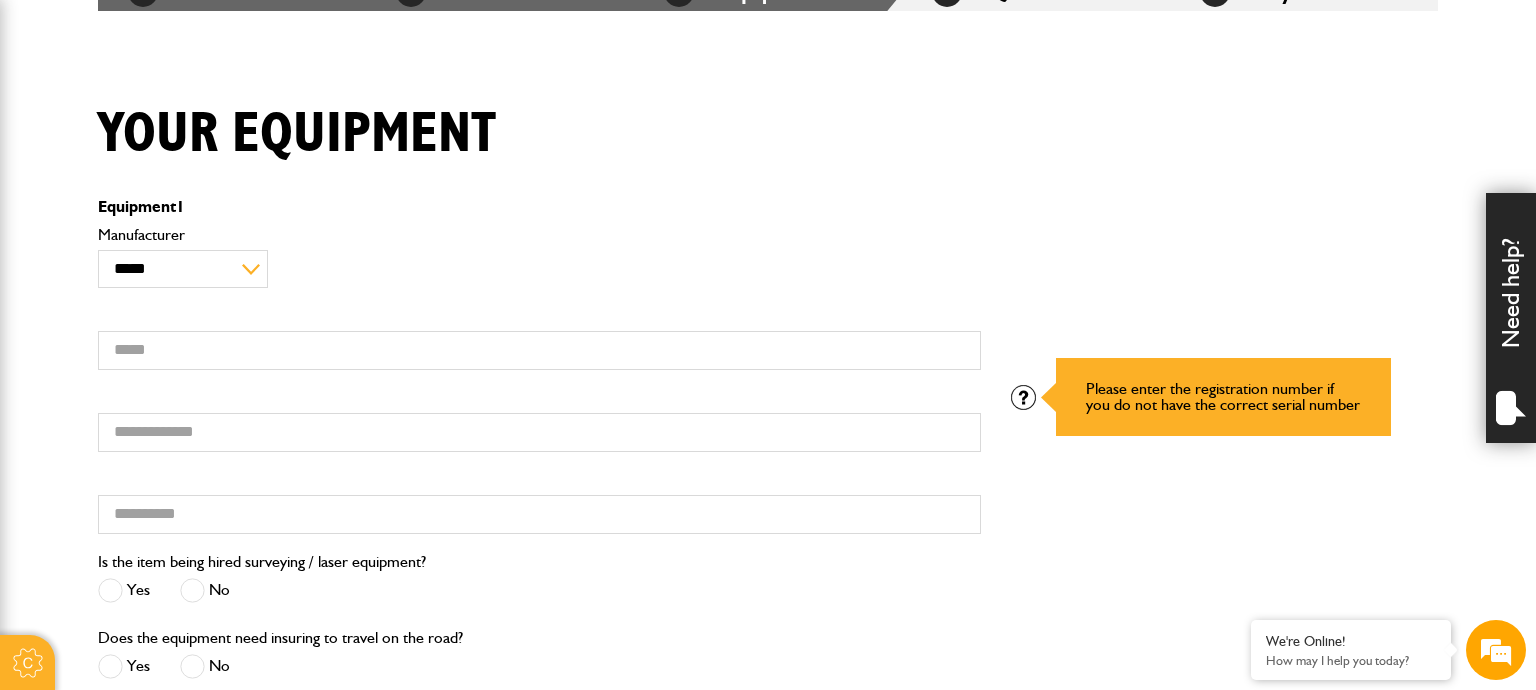 click at bounding box center [1023, 397] 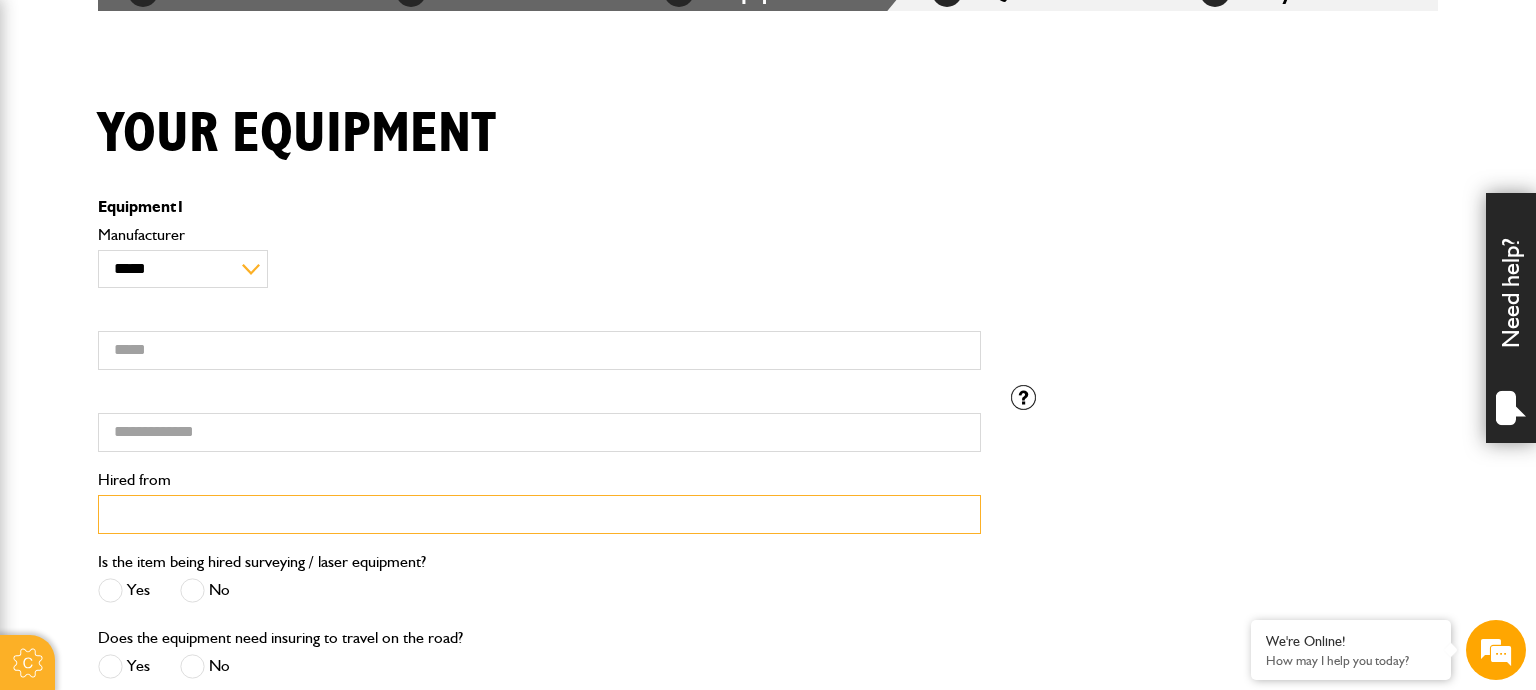 click on "Hired from" at bounding box center [539, 514] 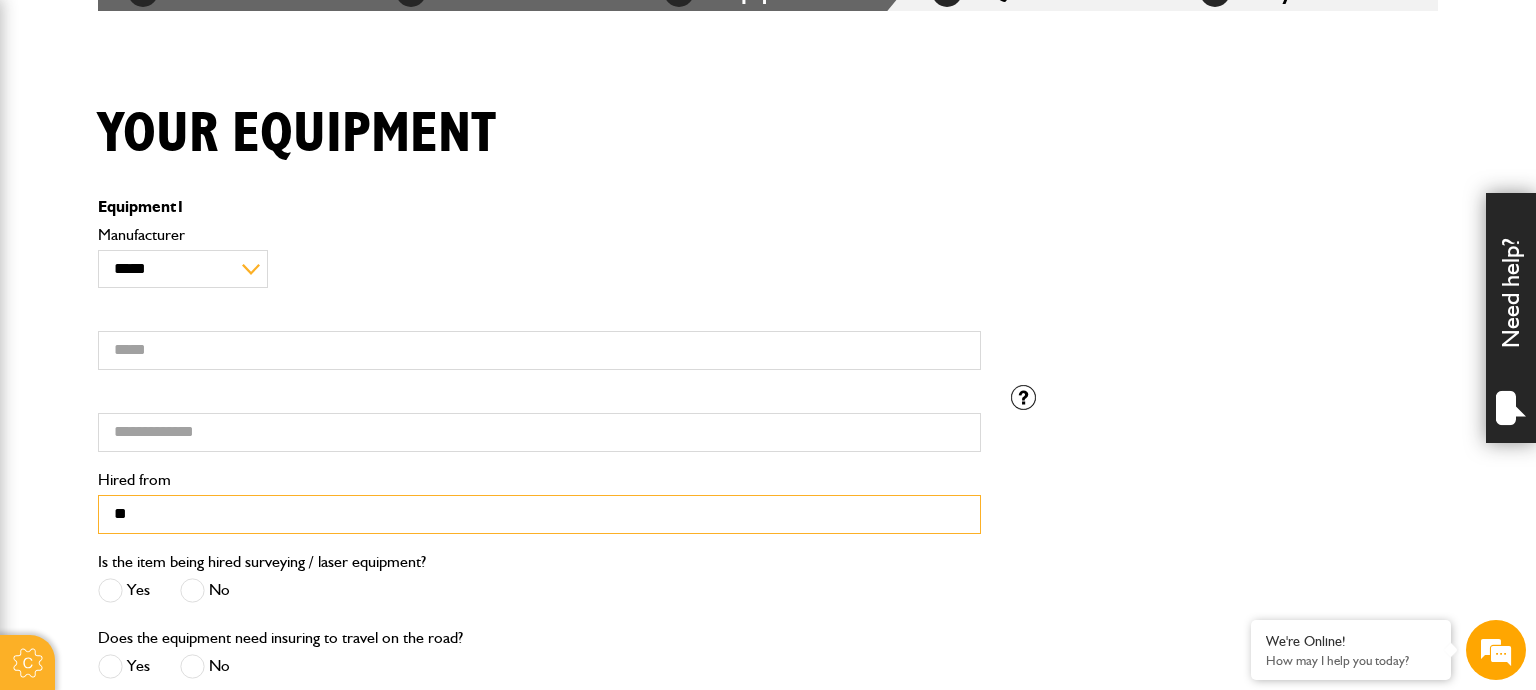 type on "*" 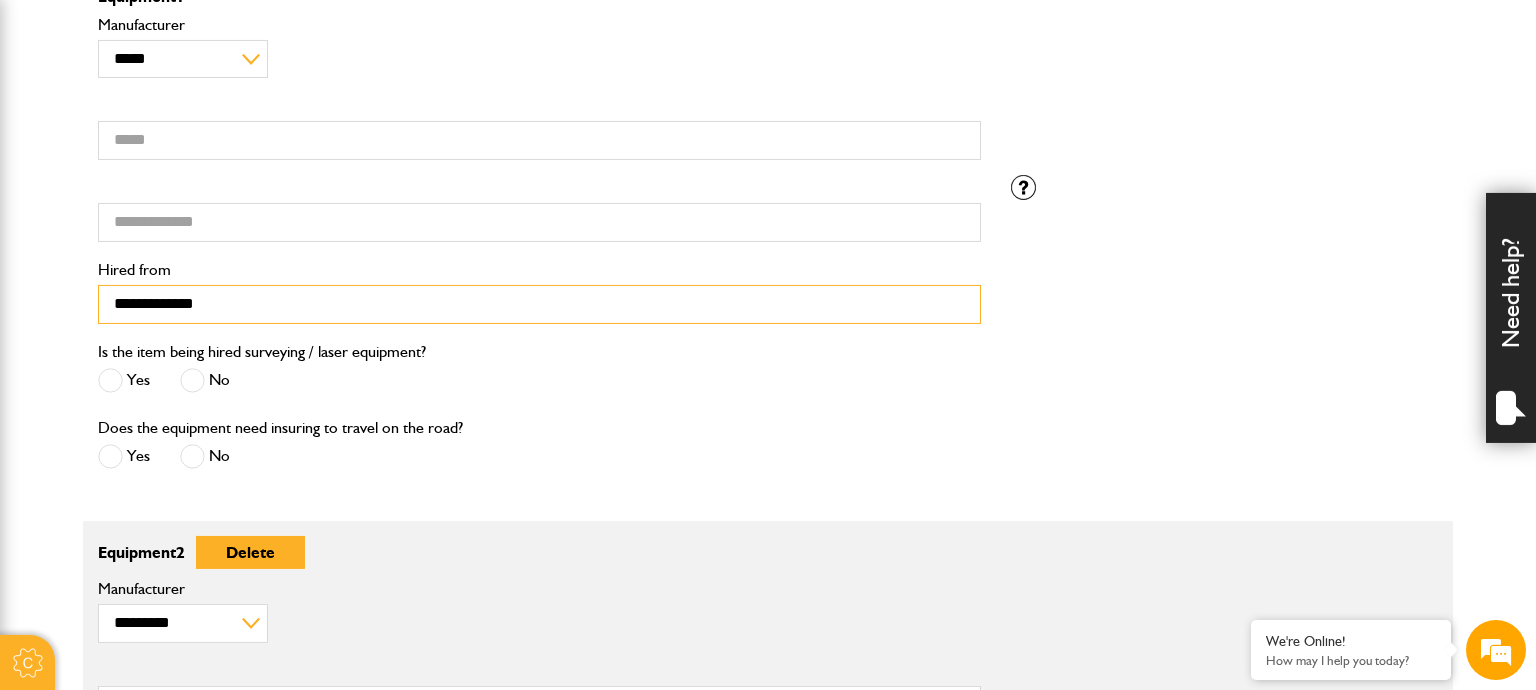 scroll, scrollTop: 633, scrollLeft: 0, axis: vertical 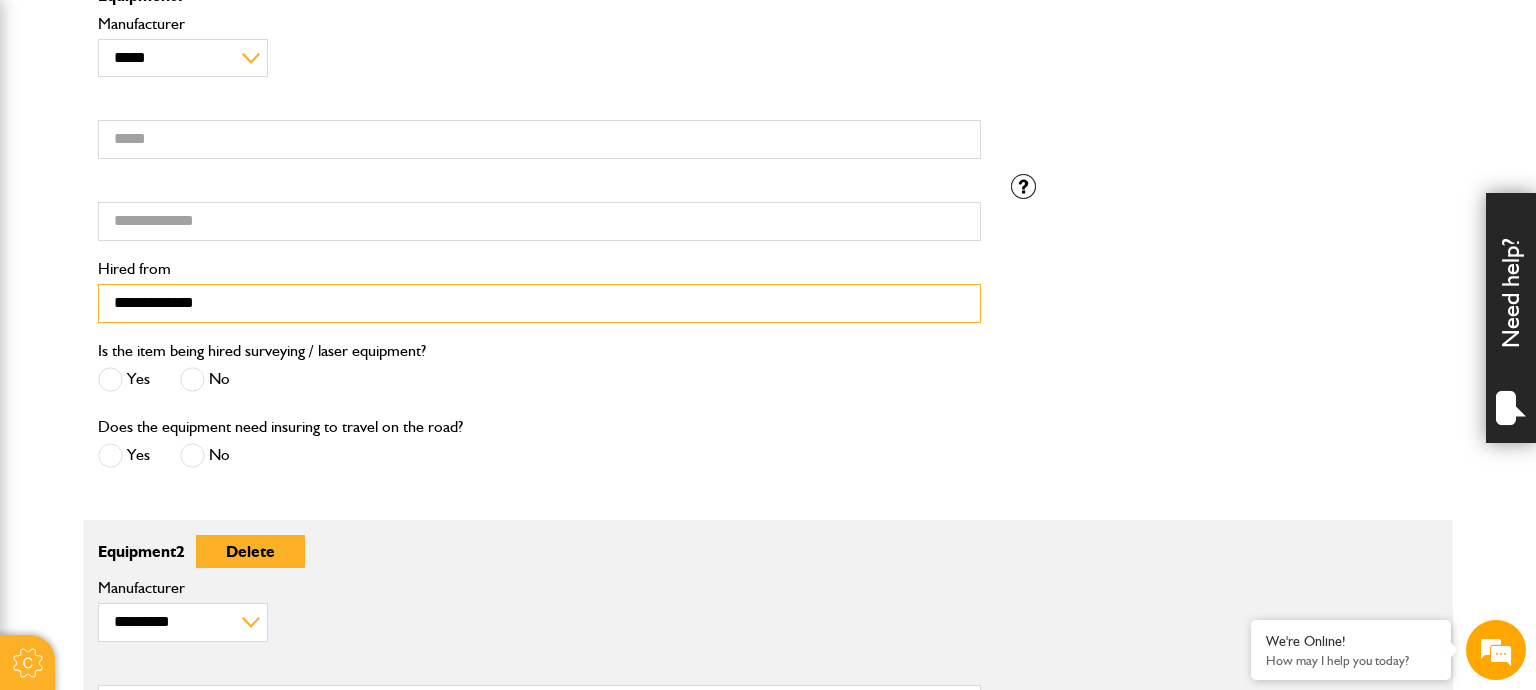 type on "**********" 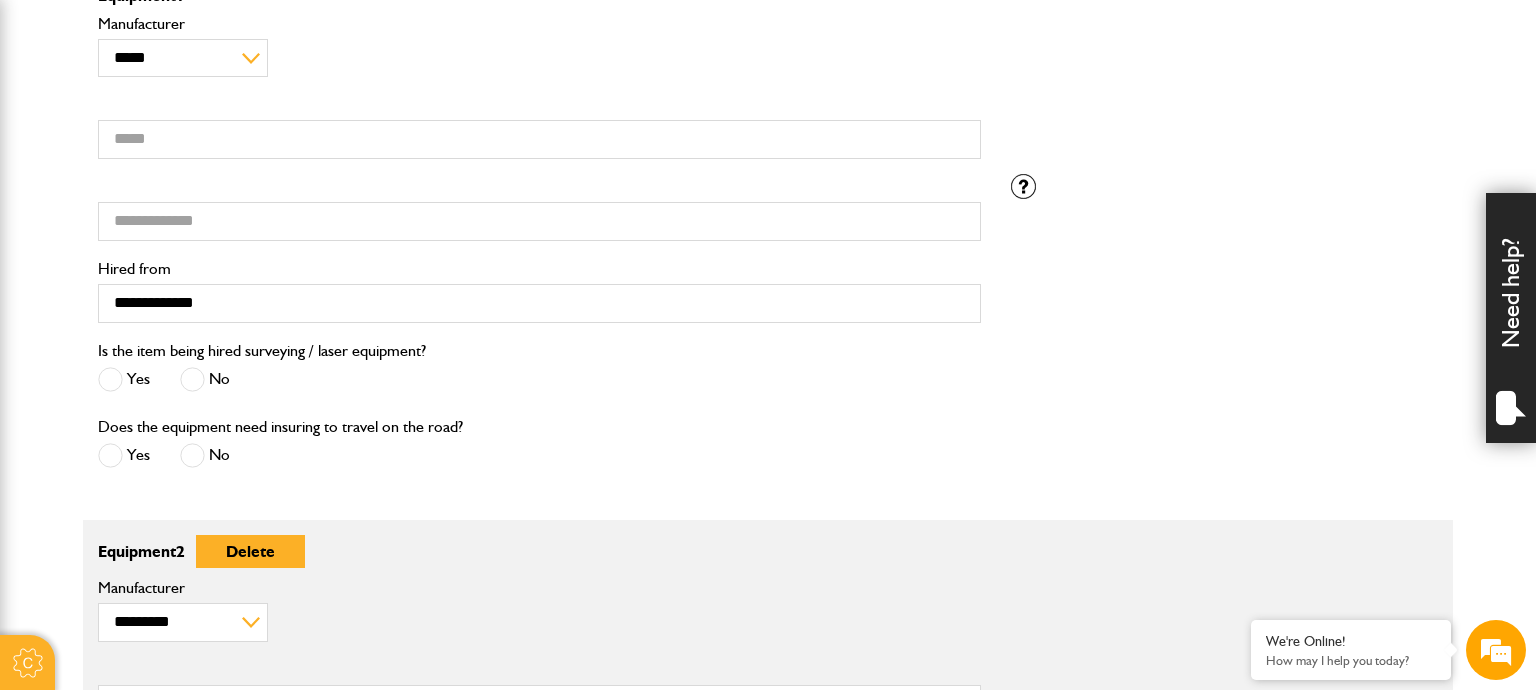 click at bounding box center (192, 379) 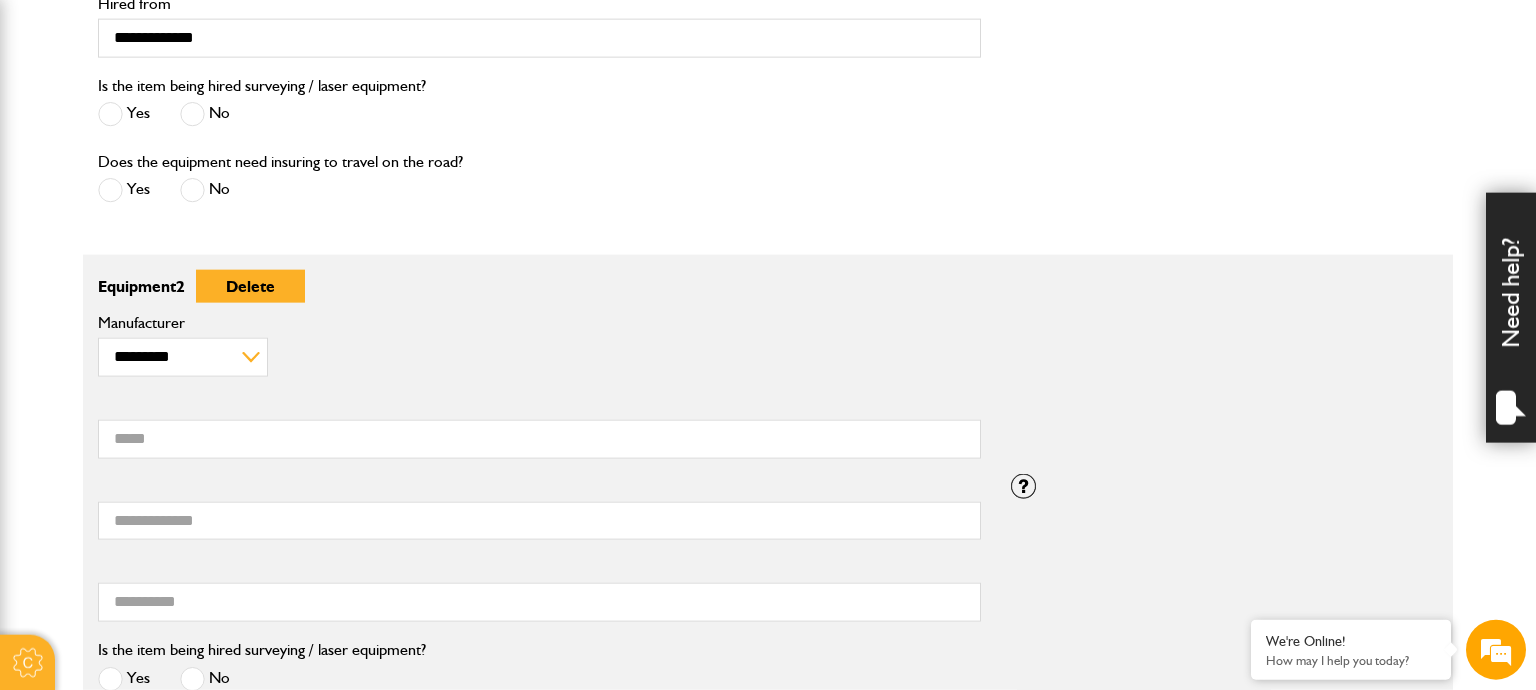 scroll, scrollTop: 950, scrollLeft: 0, axis: vertical 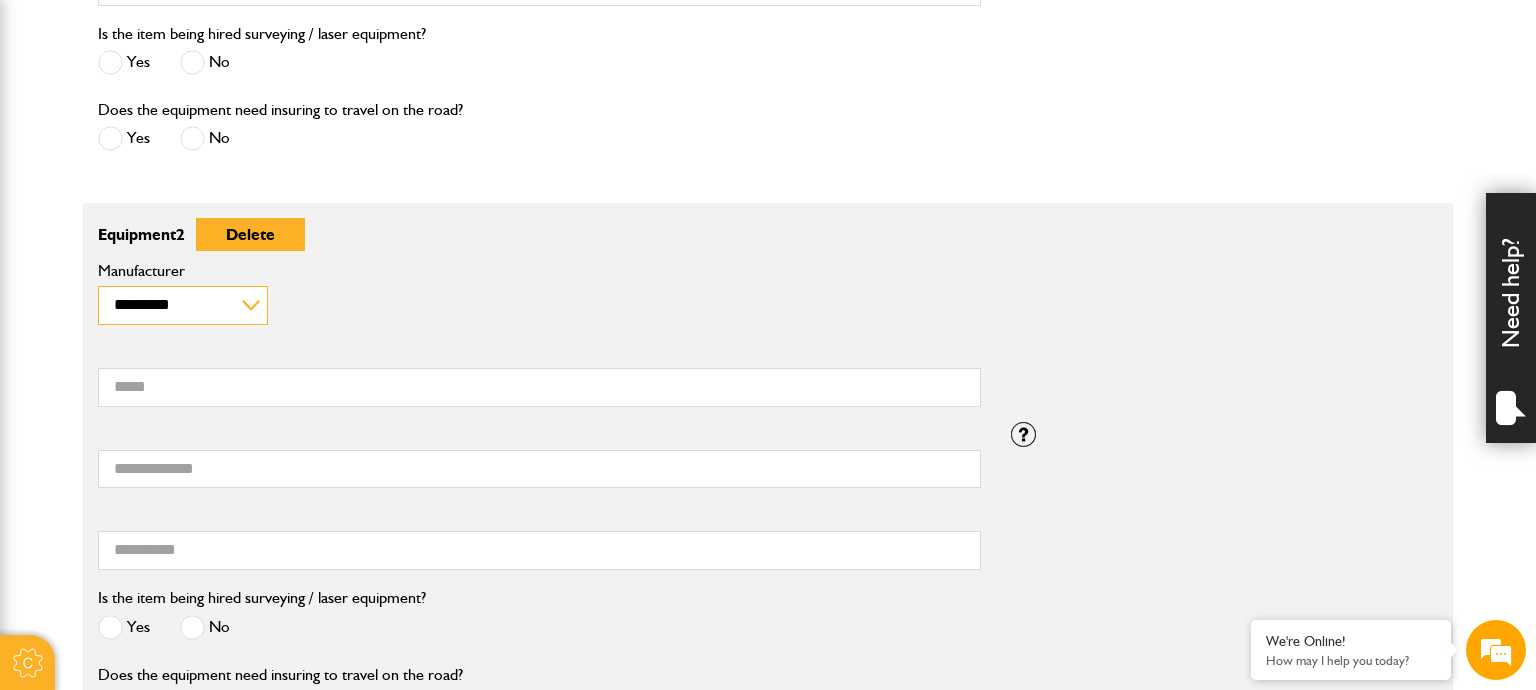 click on "**********" at bounding box center [183, 305] 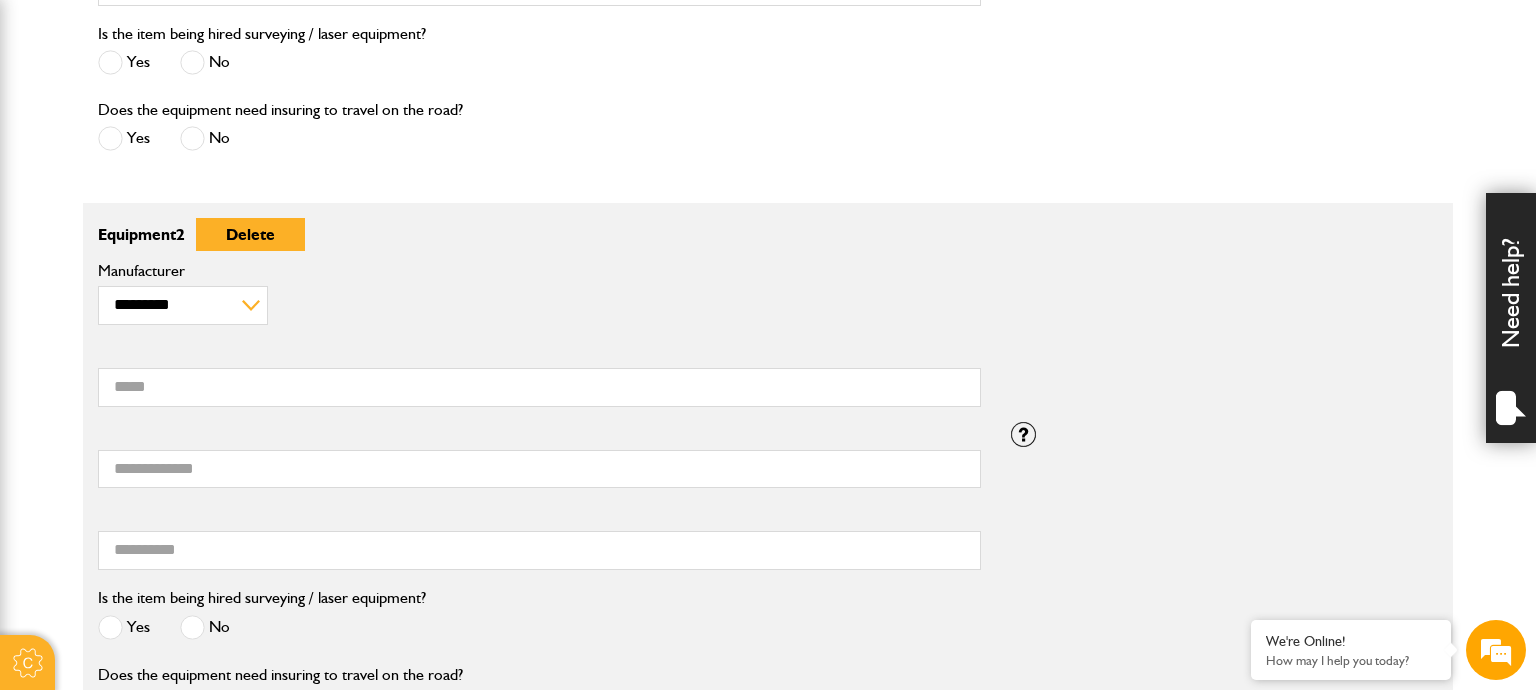 click on "**********" at bounding box center [539, 293] 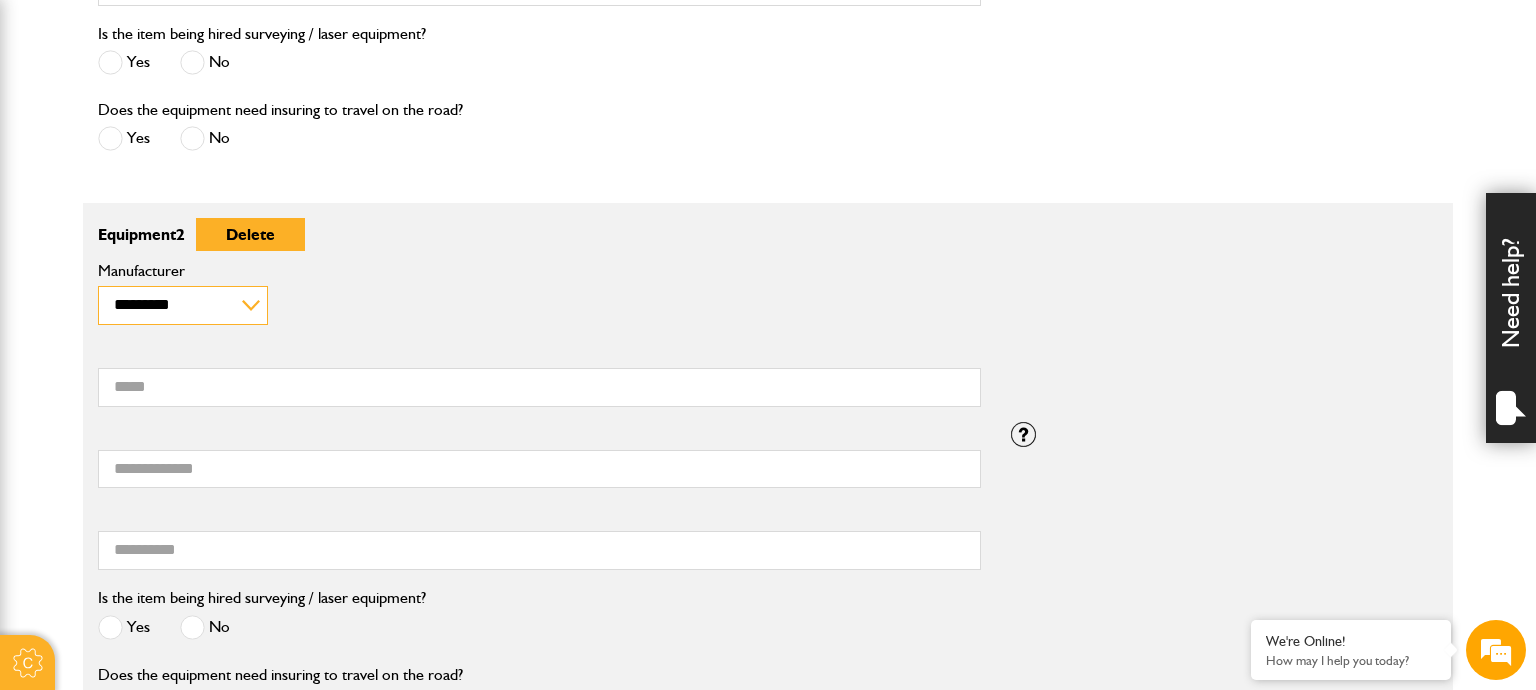 click on "**********" at bounding box center (183, 305) 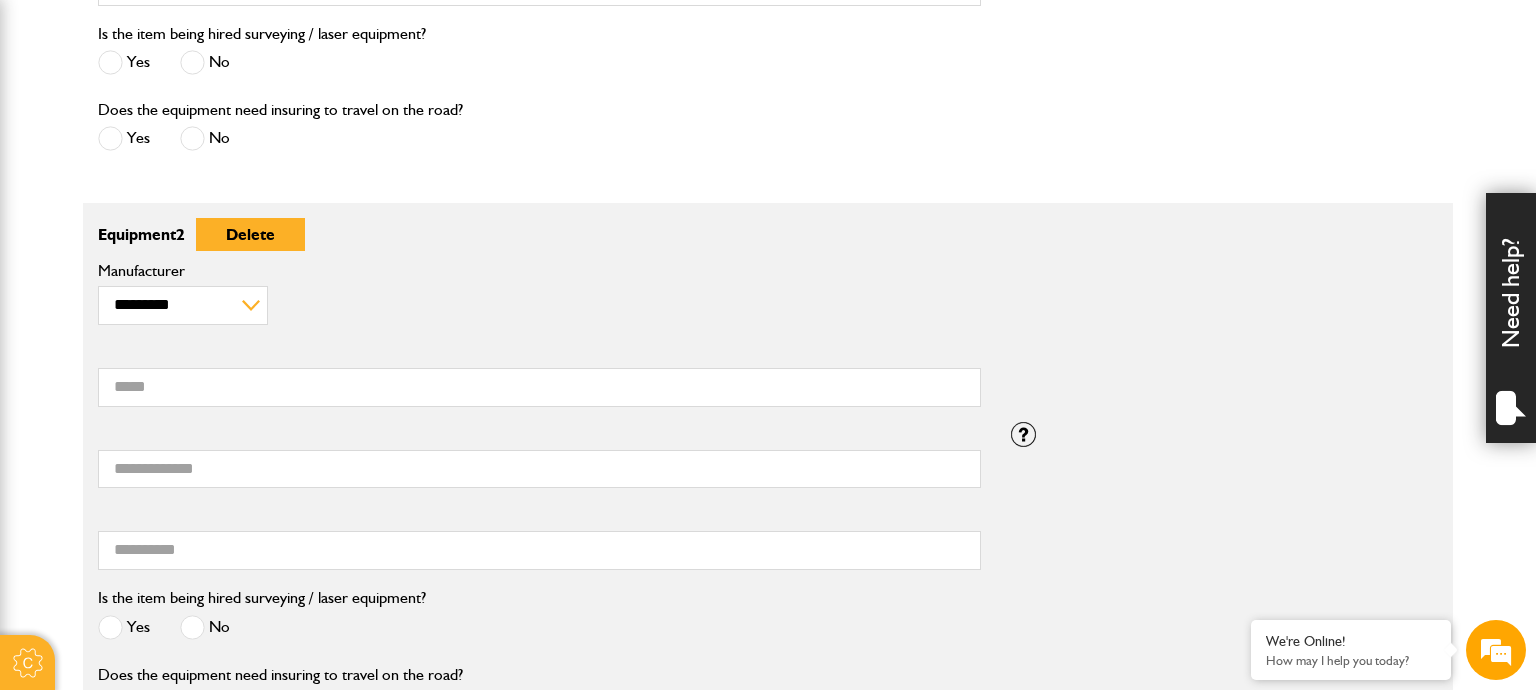 click on "**********" at bounding box center (539, 293) 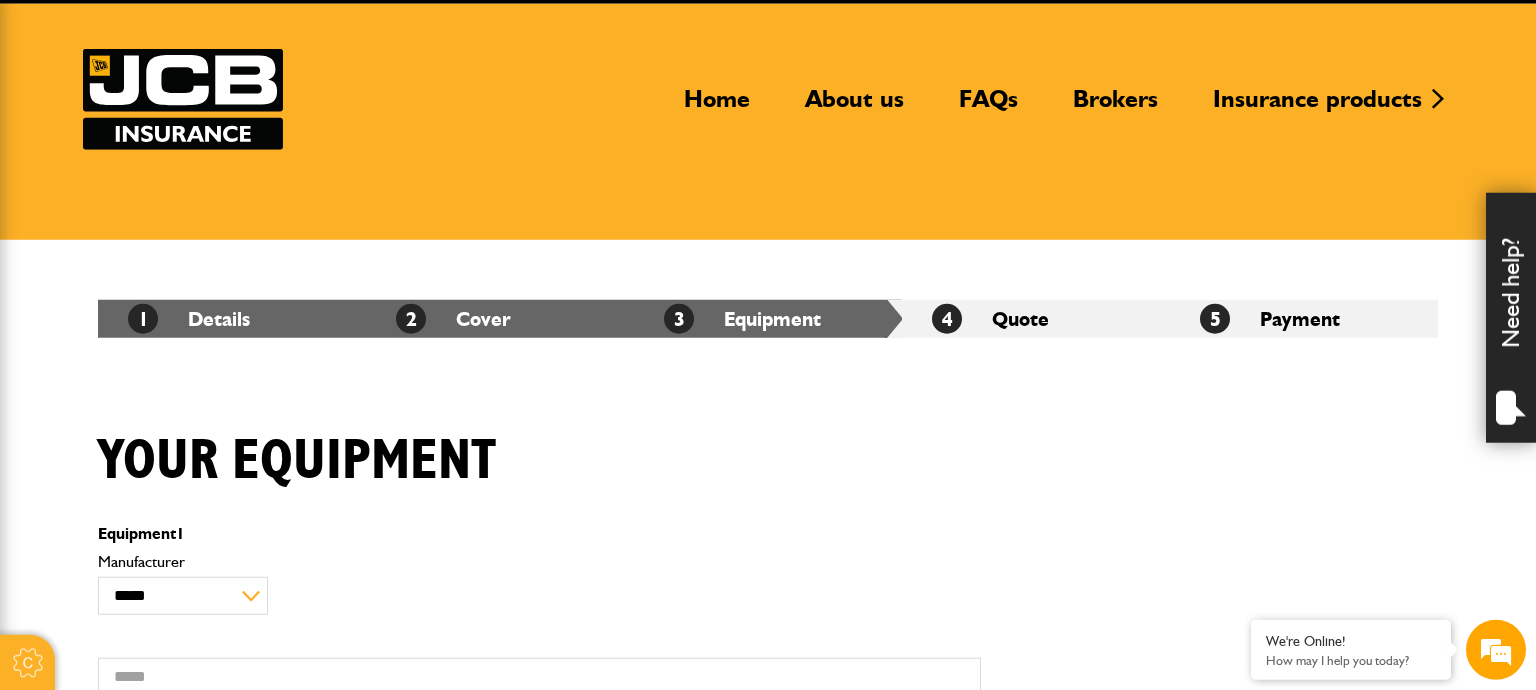 scroll, scrollTop: 316, scrollLeft: 0, axis: vertical 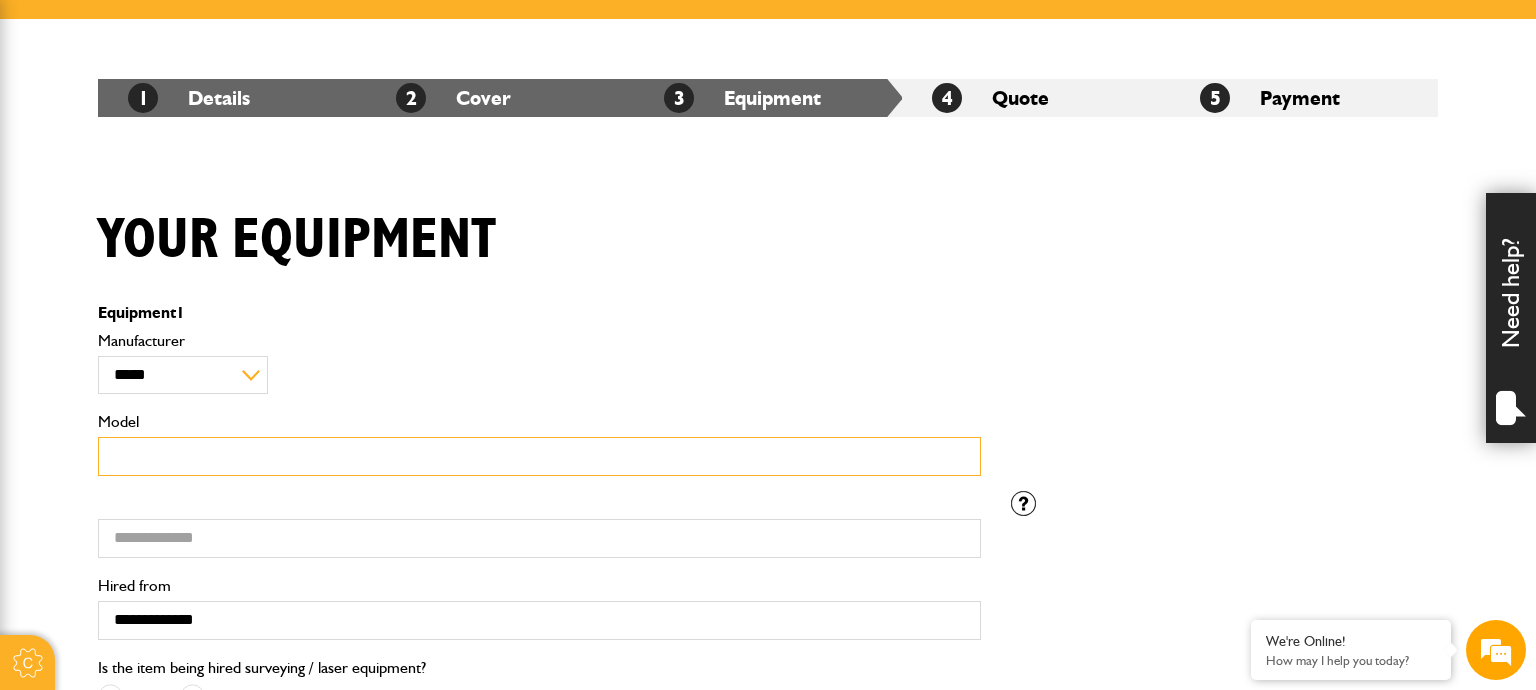 click on "Model" at bounding box center [539, 456] 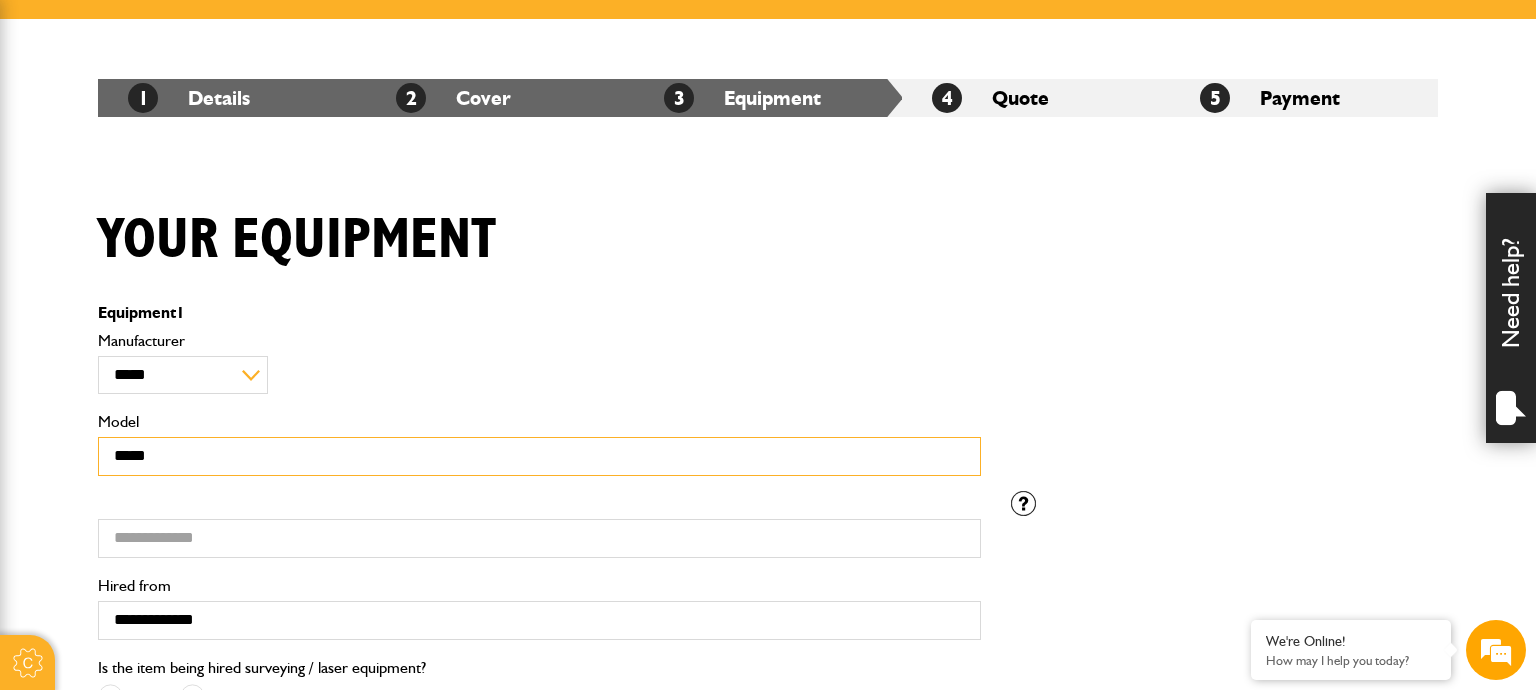 type on "*****" 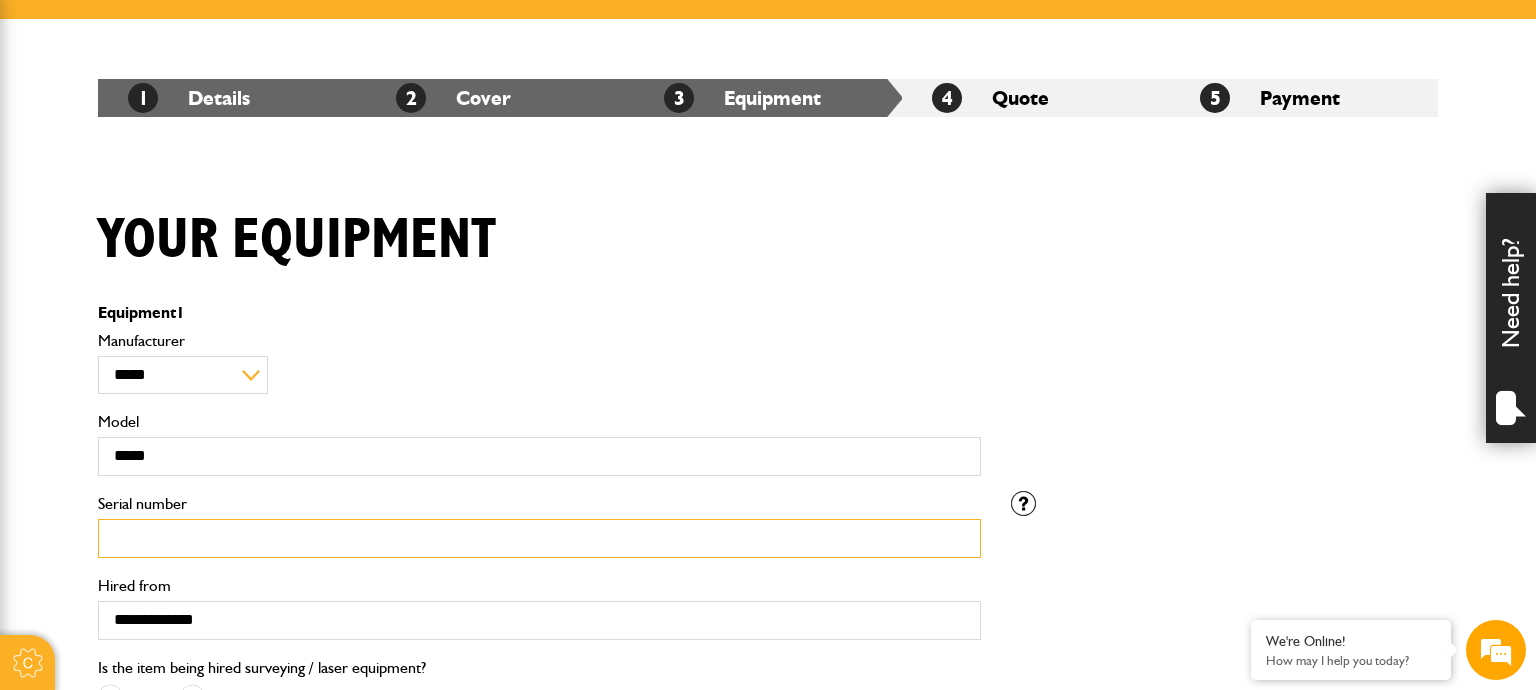 click on "Serial number" at bounding box center (539, 538) 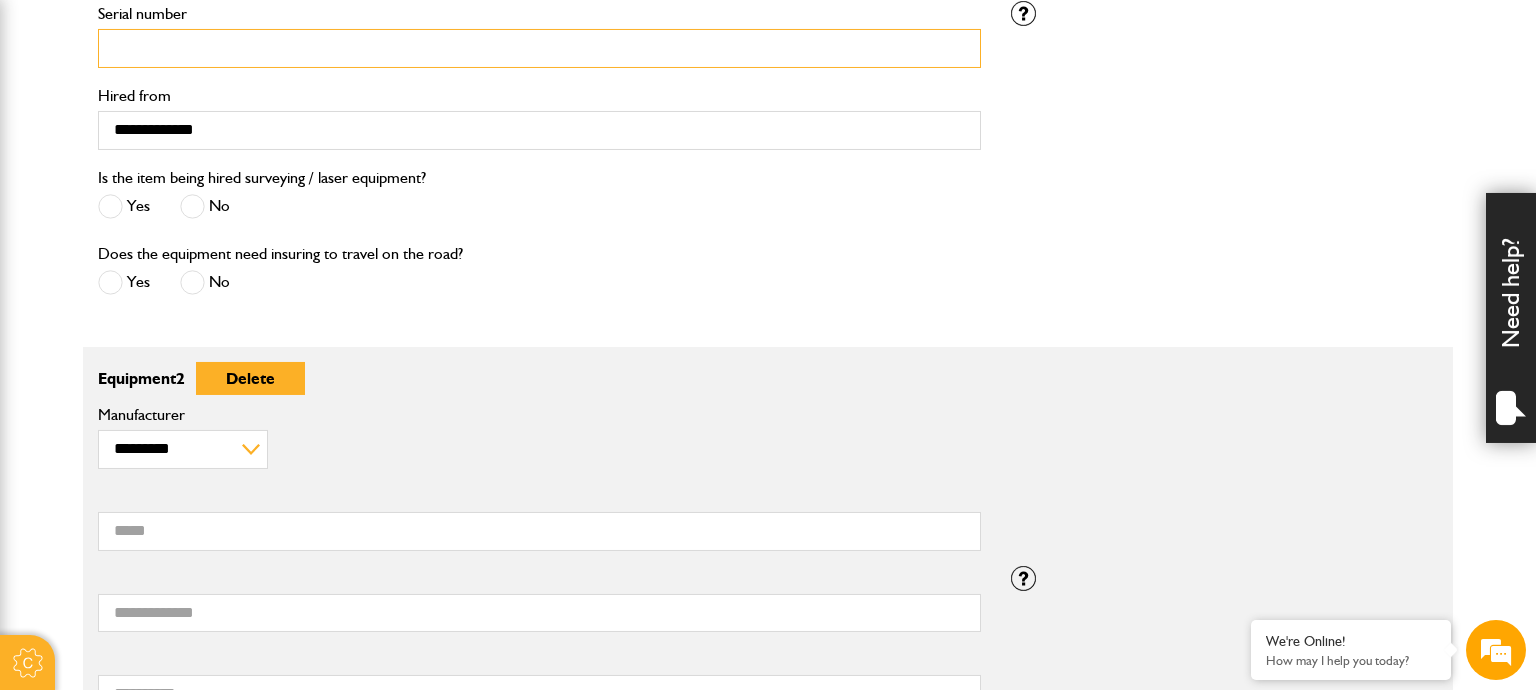 scroll, scrollTop: 844, scrollLeft: 0, axis: vertical 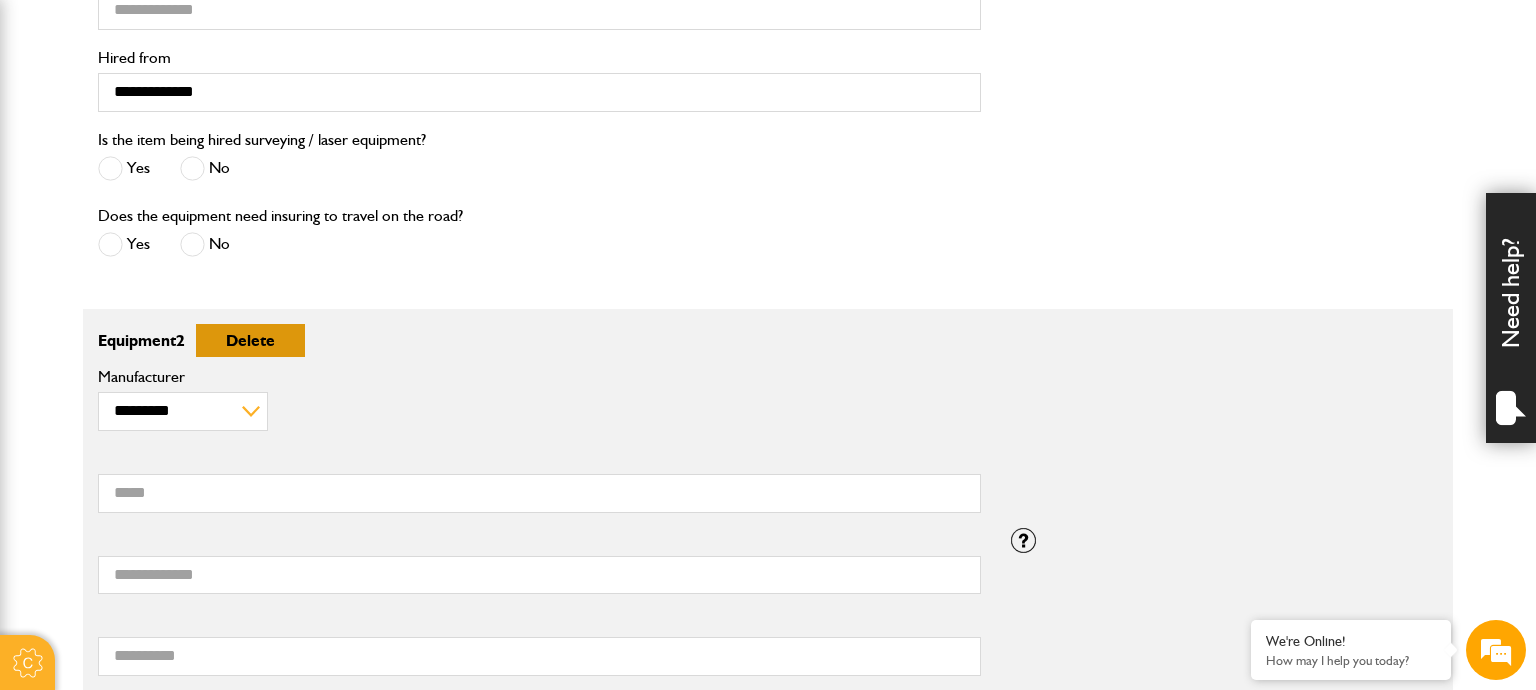 click on "Delete" at bounding box center (250, 340) 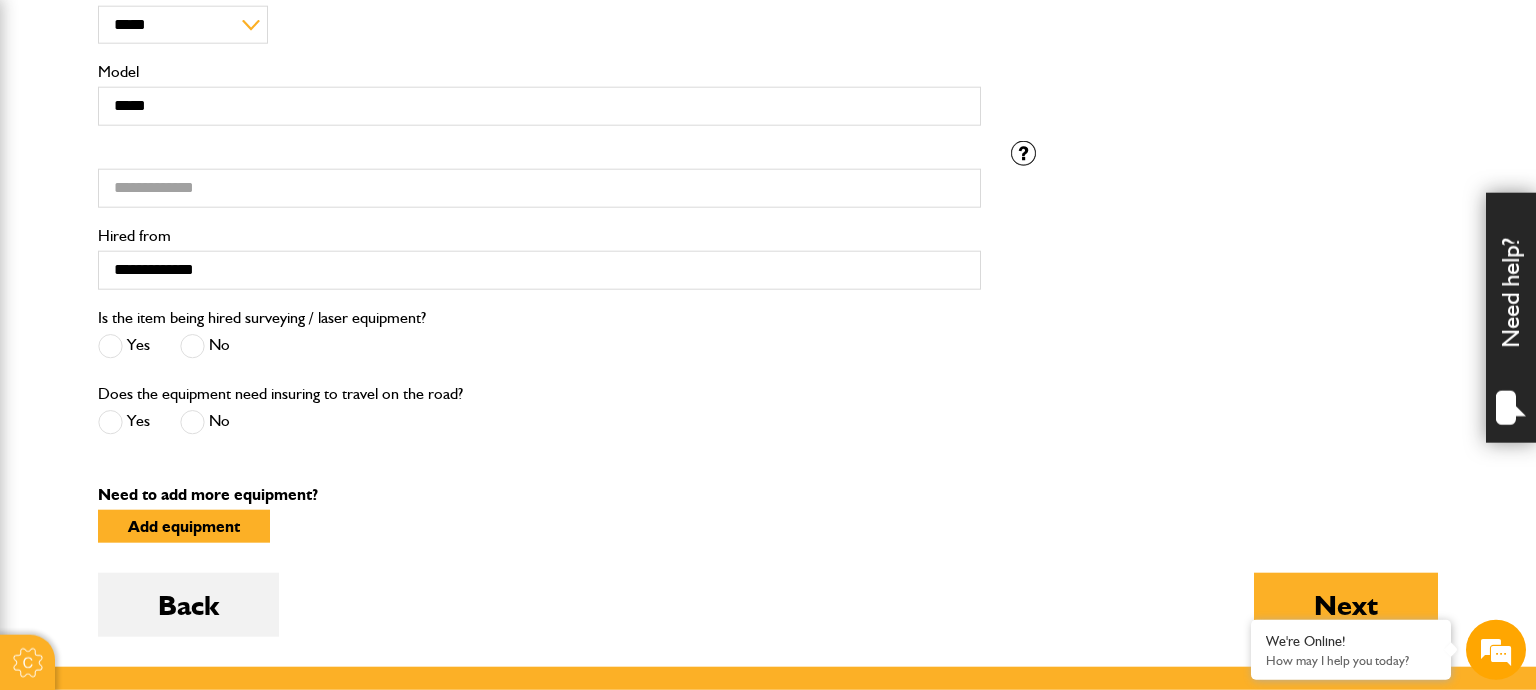 scroll, scrollTop: 528, scrollLeft: 0, axis: vertical 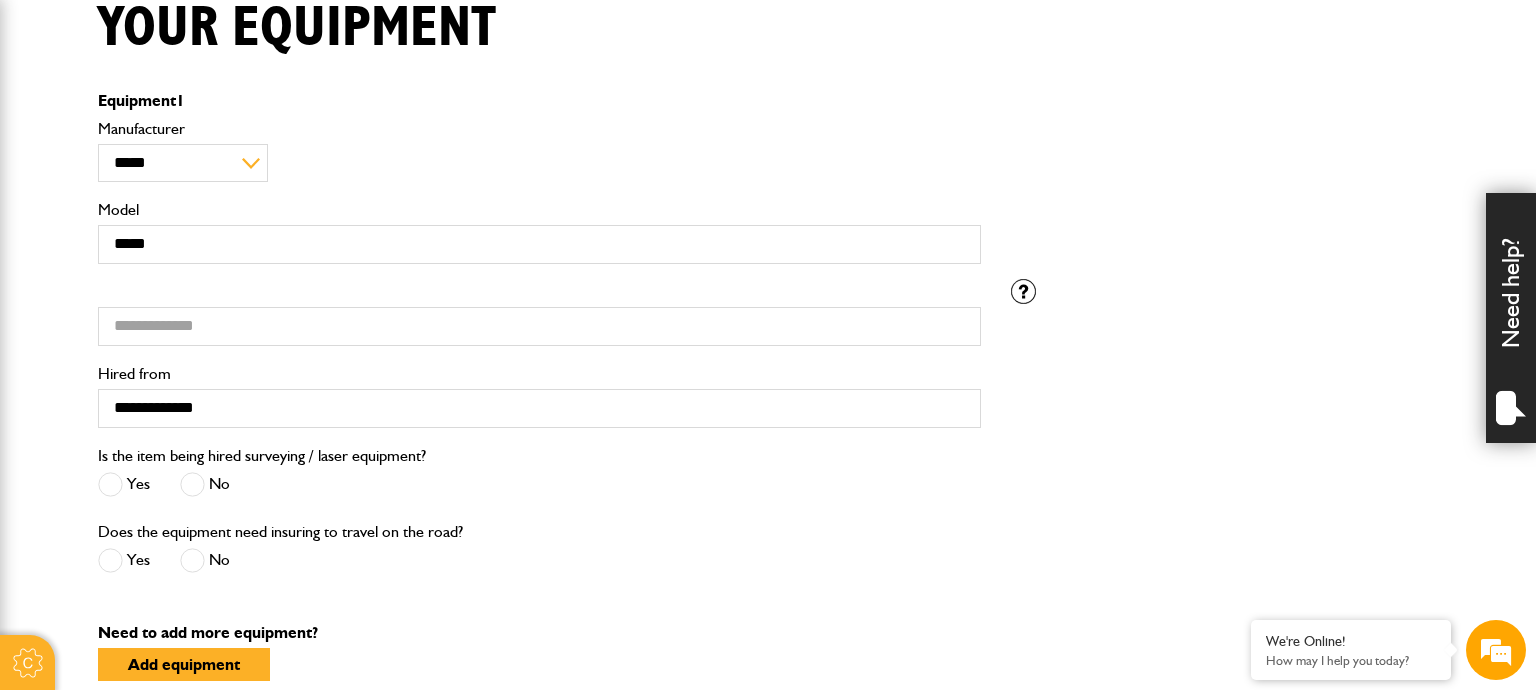 click on "Is the item being hired surveying / laser equipment?
Yes
No" at bounding box center (539, 481) 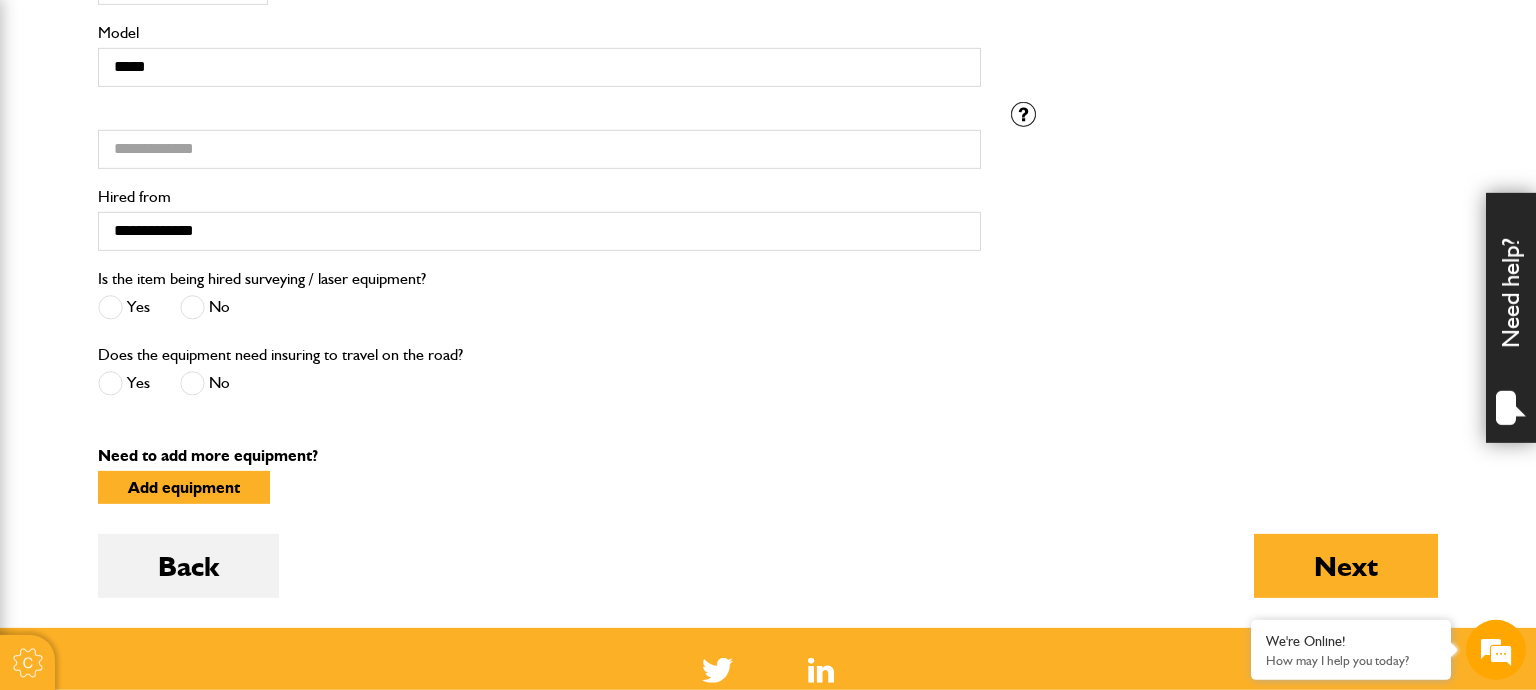 scroll, scrollTop: 844, scrollLeft: 0, axis: vertical 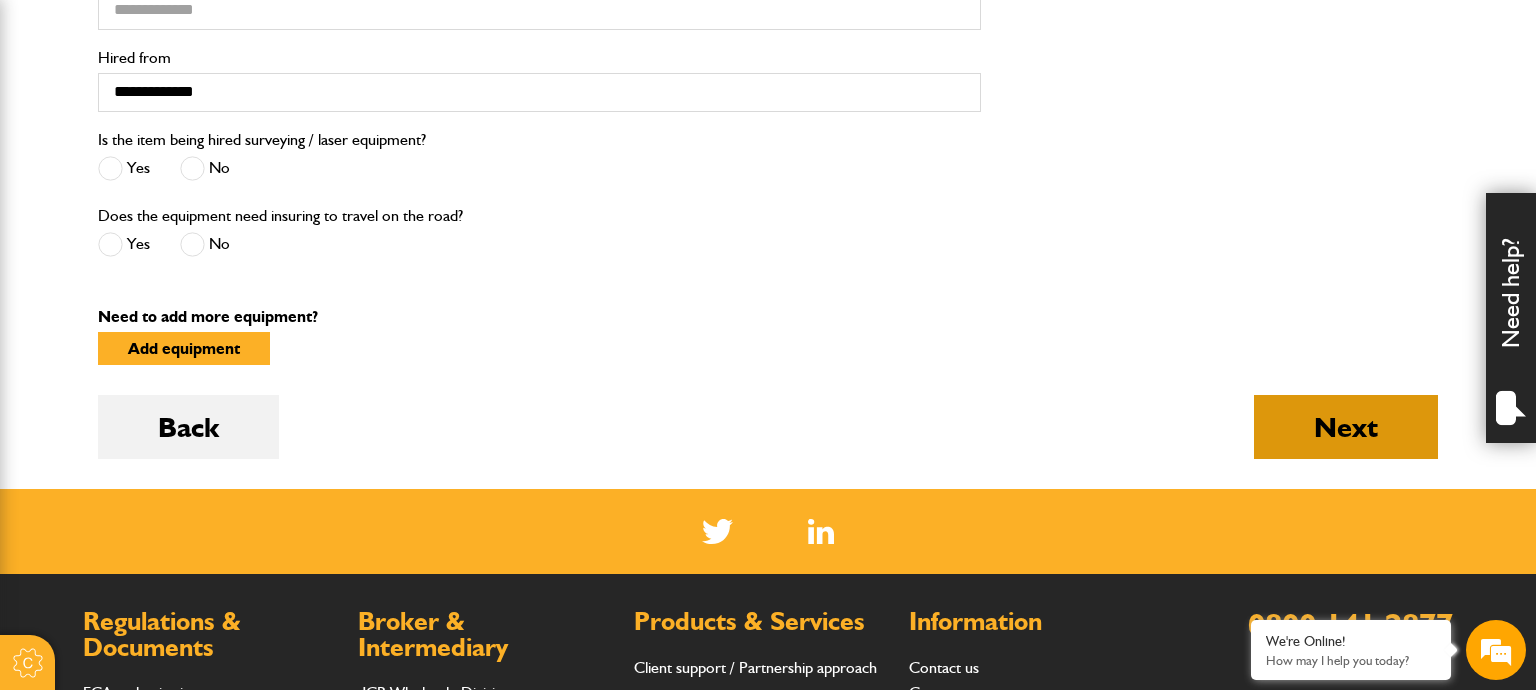 click on "Next" at bounding box center (1346, 427) 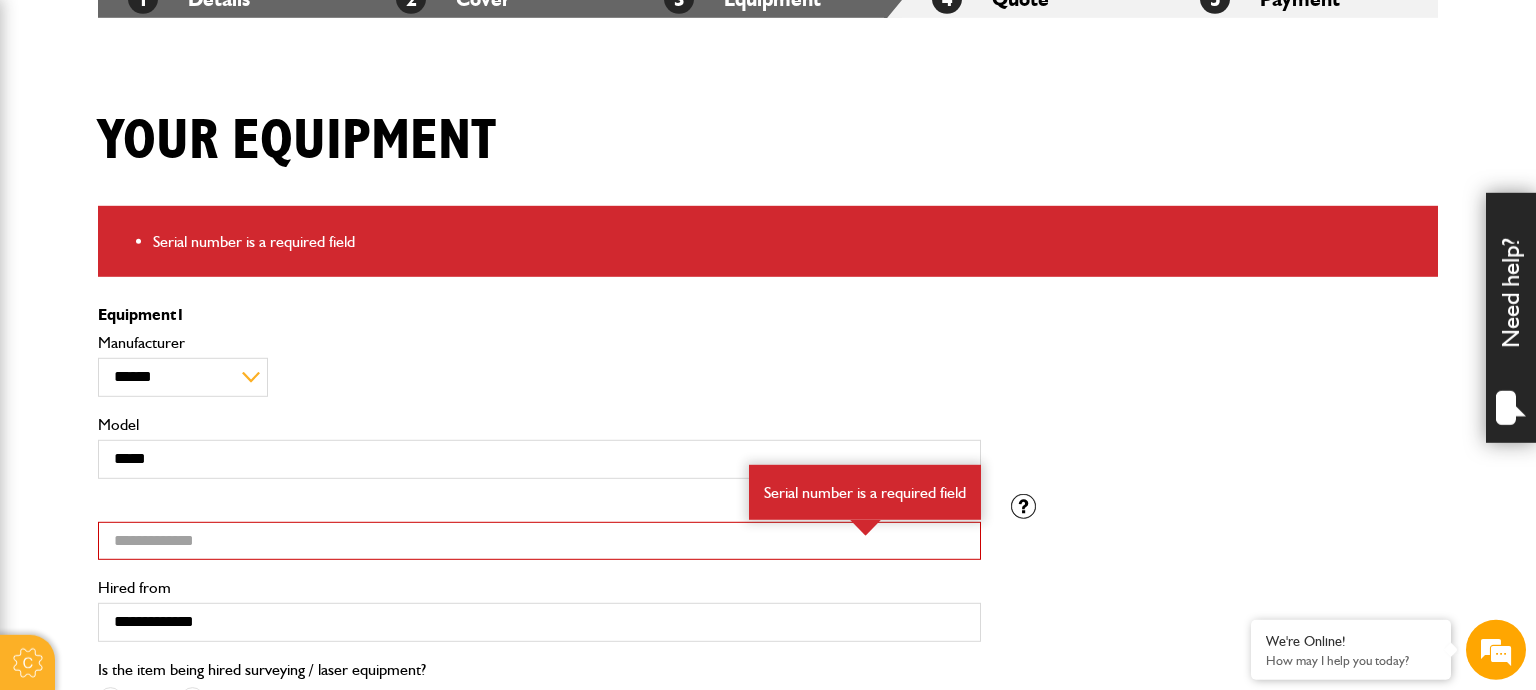 scroll, scrollTop: 422, scrollLeft: 0, axis: vertical 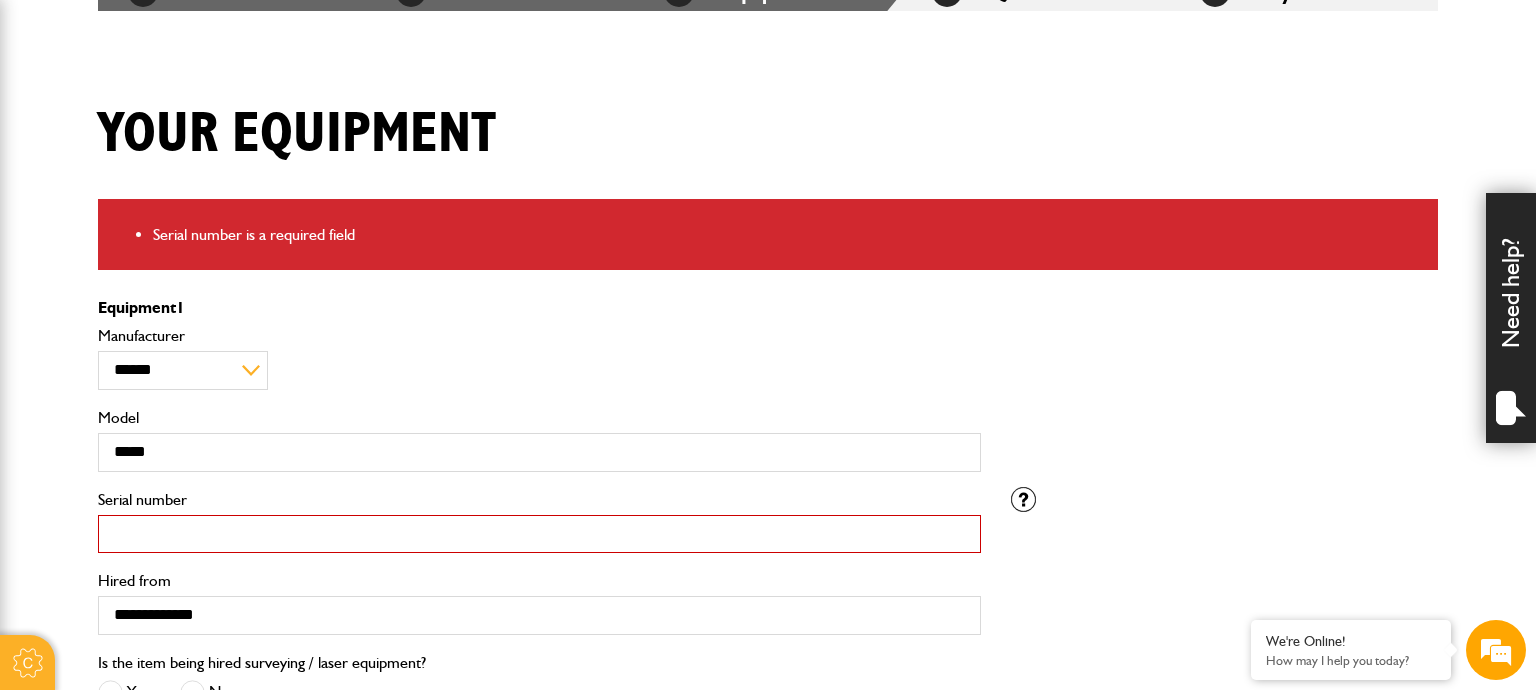 click on "Serial number" at bounding box center (539, 534) 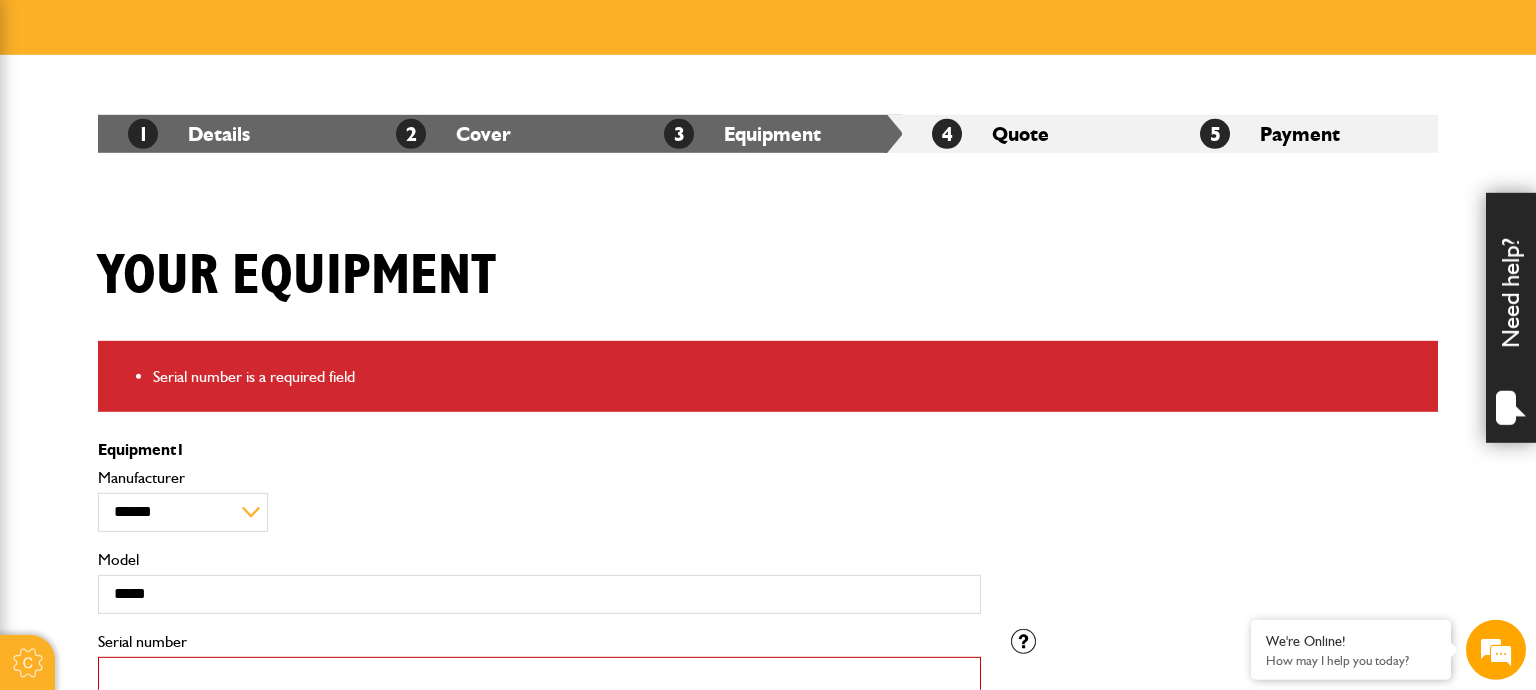 scroll, scrollTop: 211, scrollLeft: 0, axis: vertical 